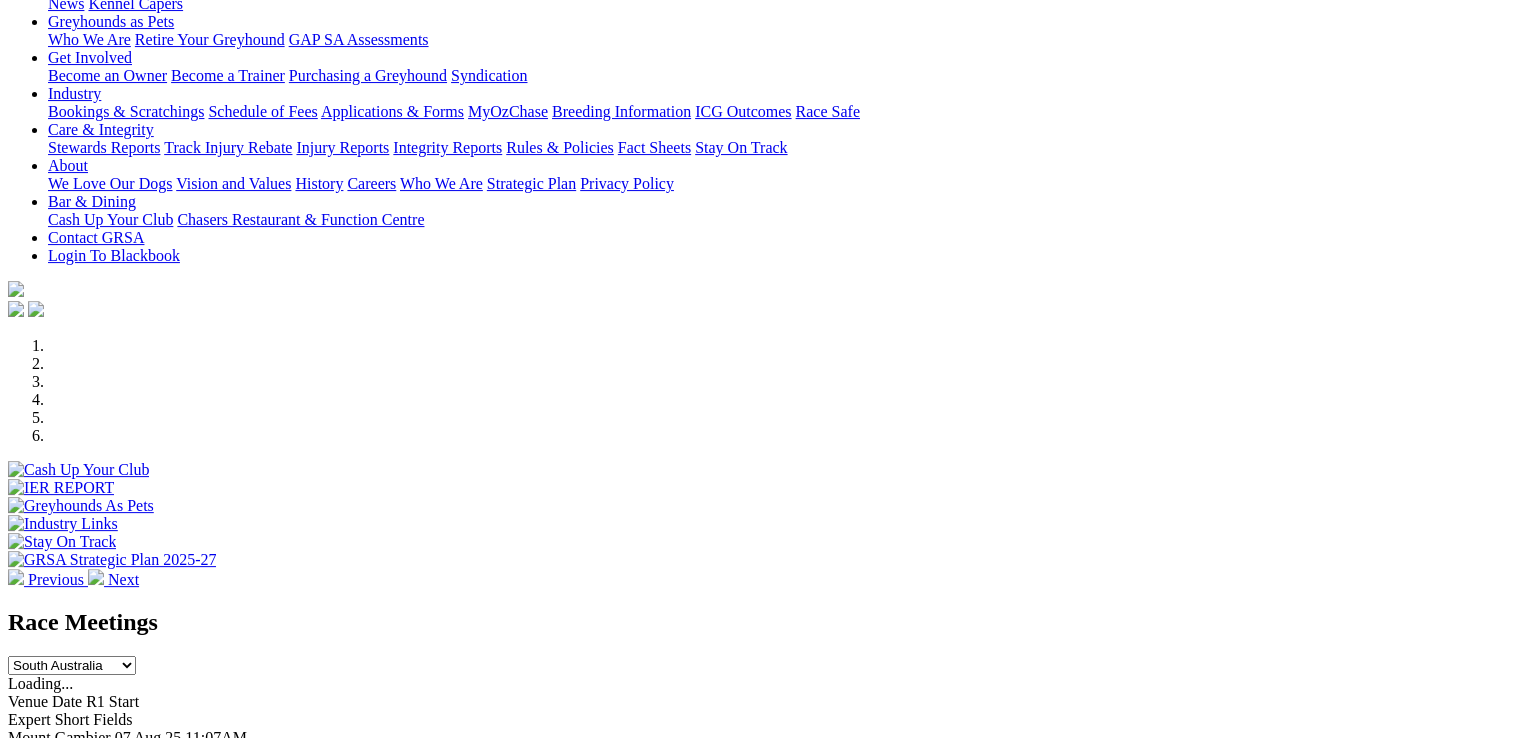 scroll, scrollTop: 500, scrollLeft: 0, axis: vertical 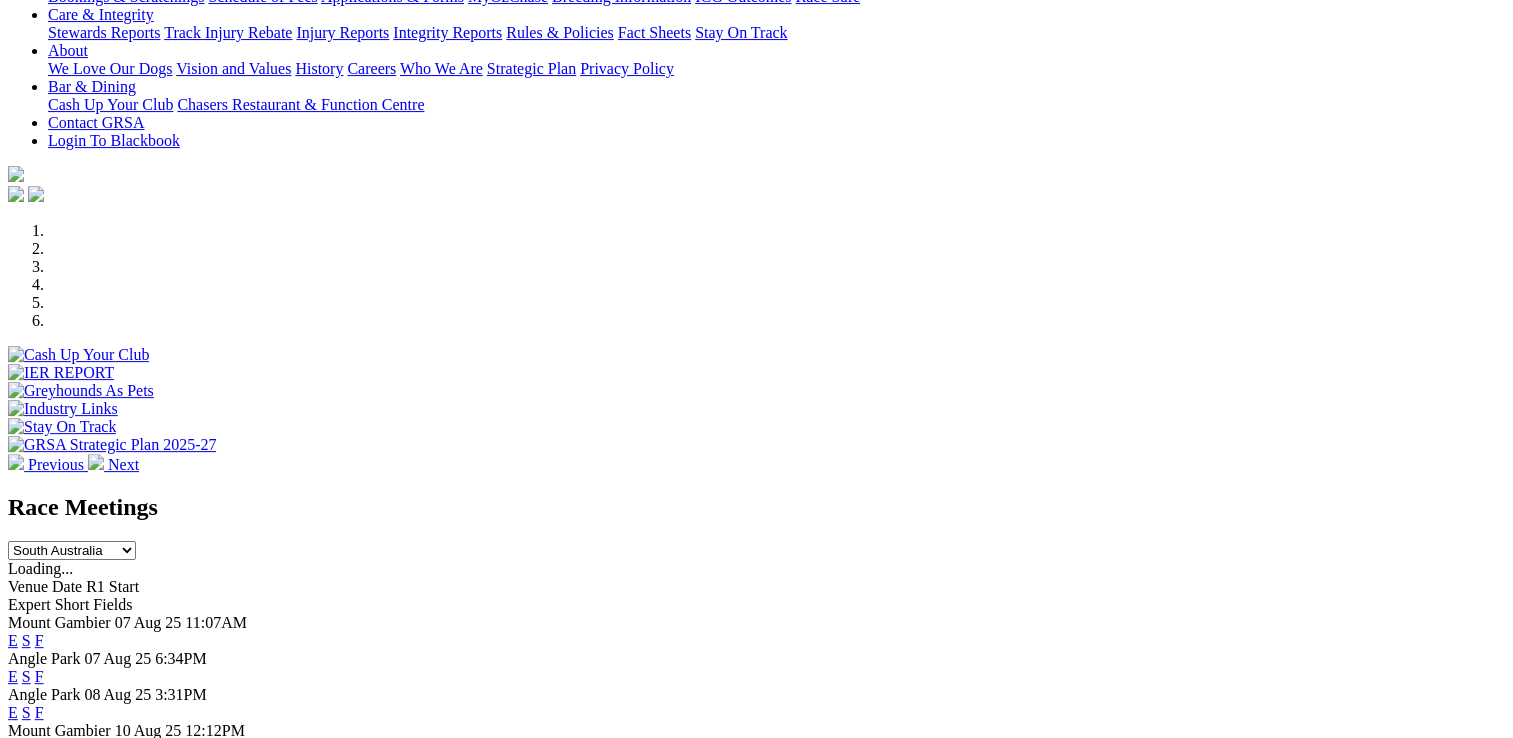 click on "E" at bounding box center (13, 676) 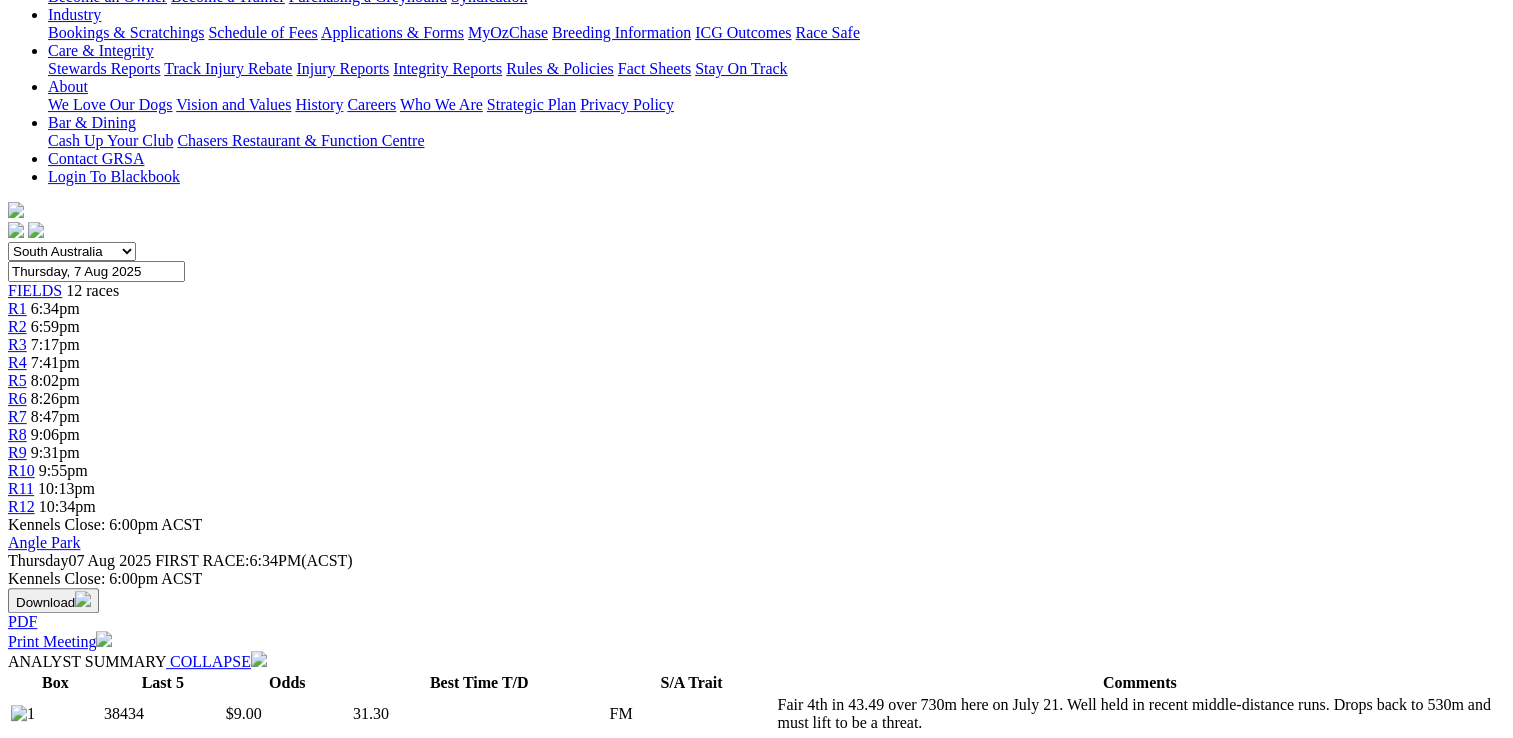 scroll, scrollTop: 500, scrollLeft: 0, axis: vertical 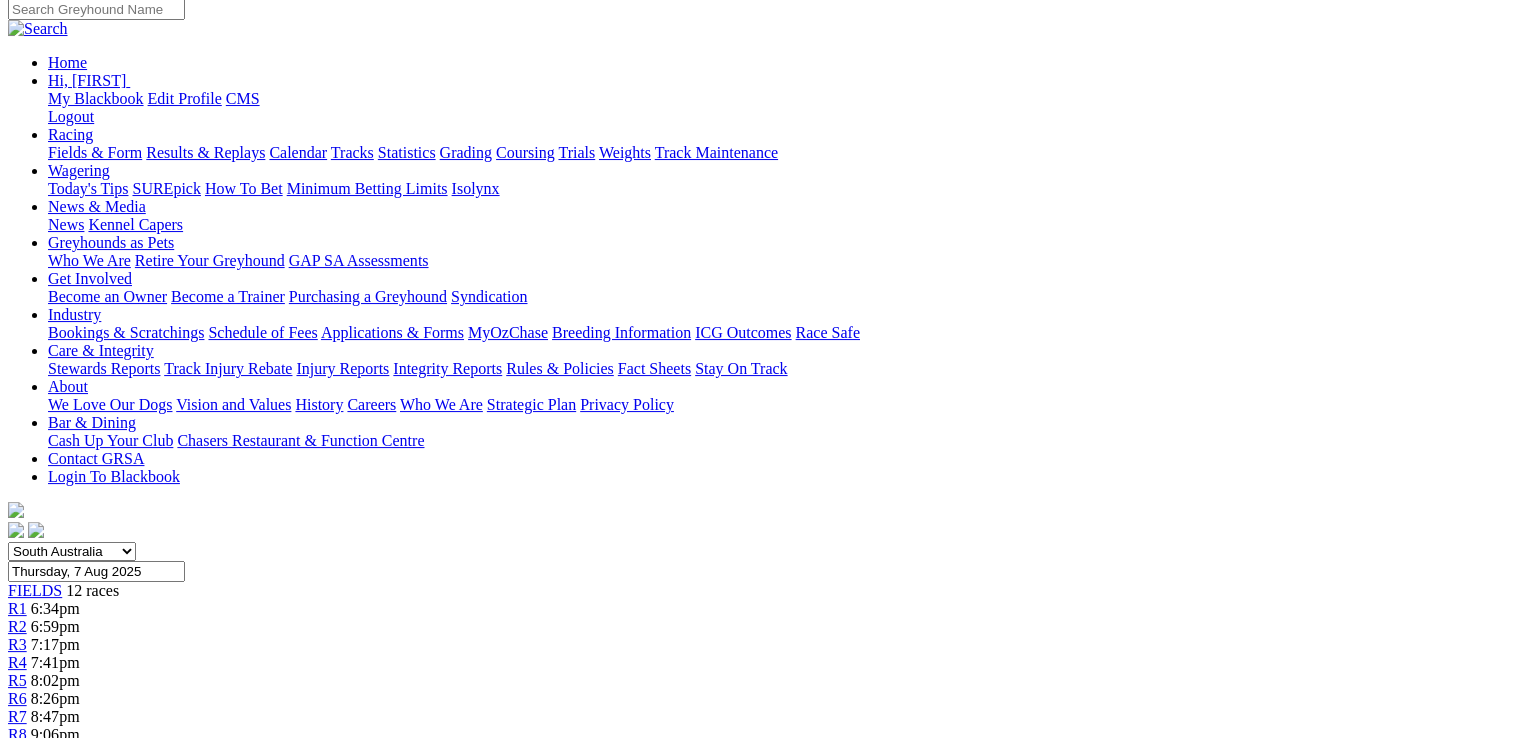 click on "R2" at bounding box center (17, 626) 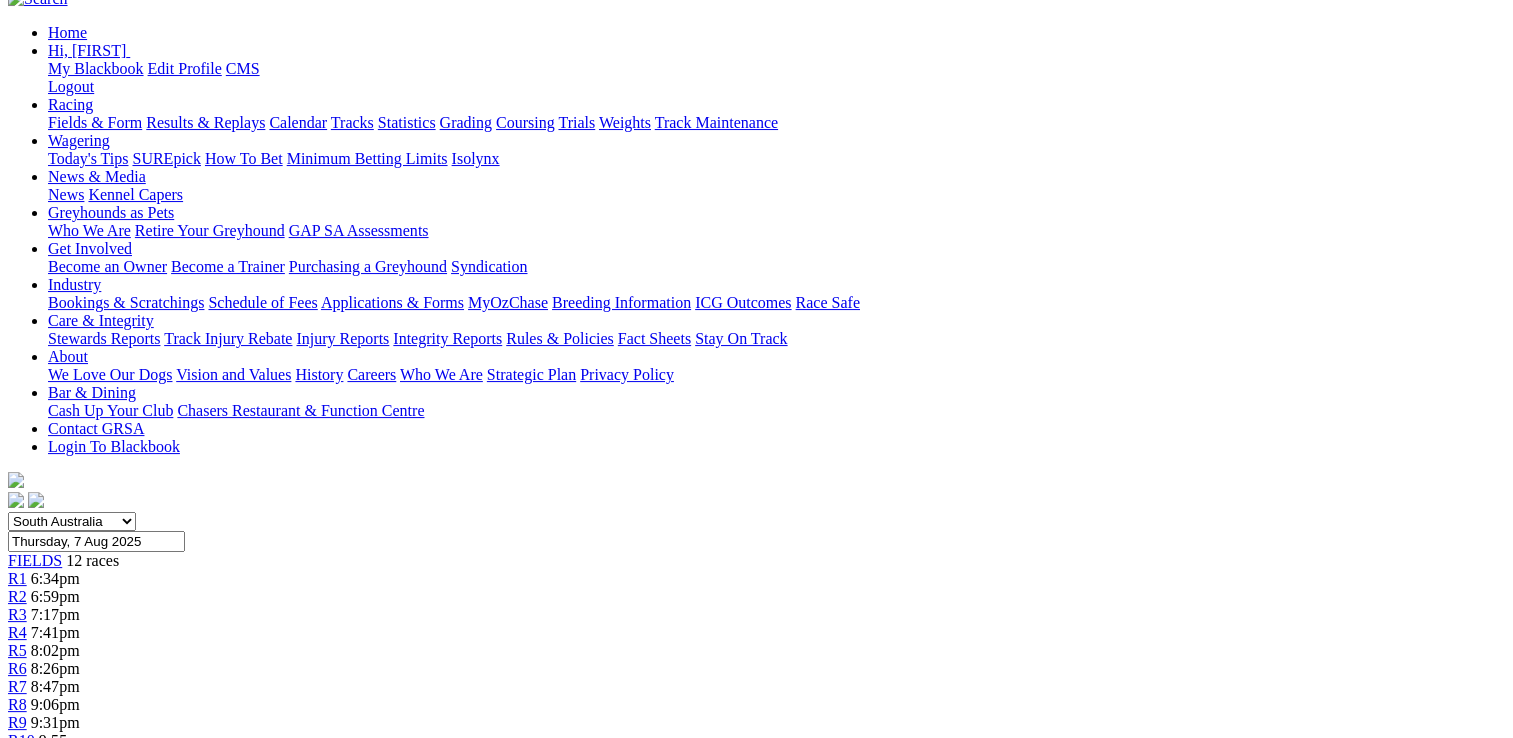 scroll, scrollTop: 400, scrollLeft: 0, axis: vertical 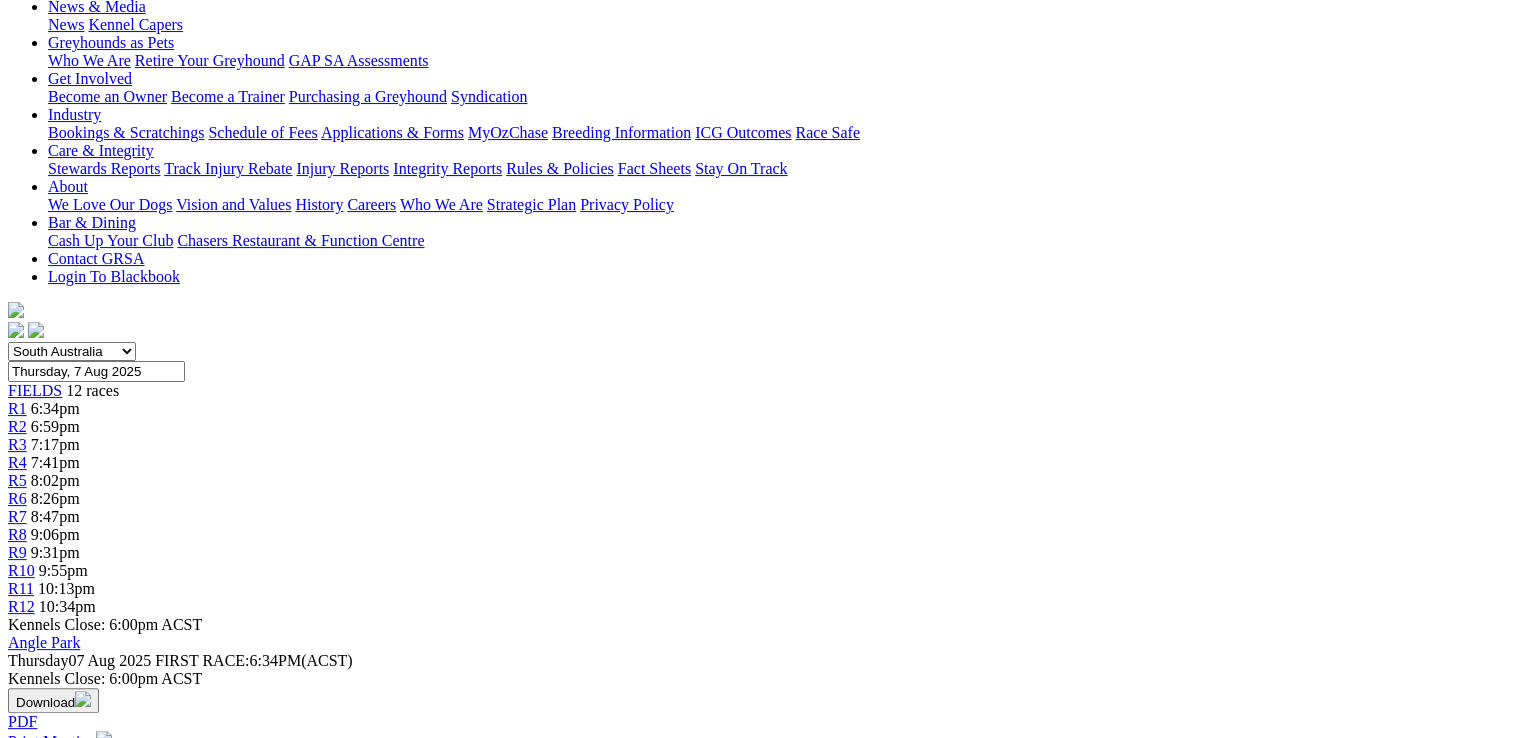 drag, startPoint x: 638, startPoint y: 423, endPoint x: 1096, endPoint y: 470, distance: 460.40524 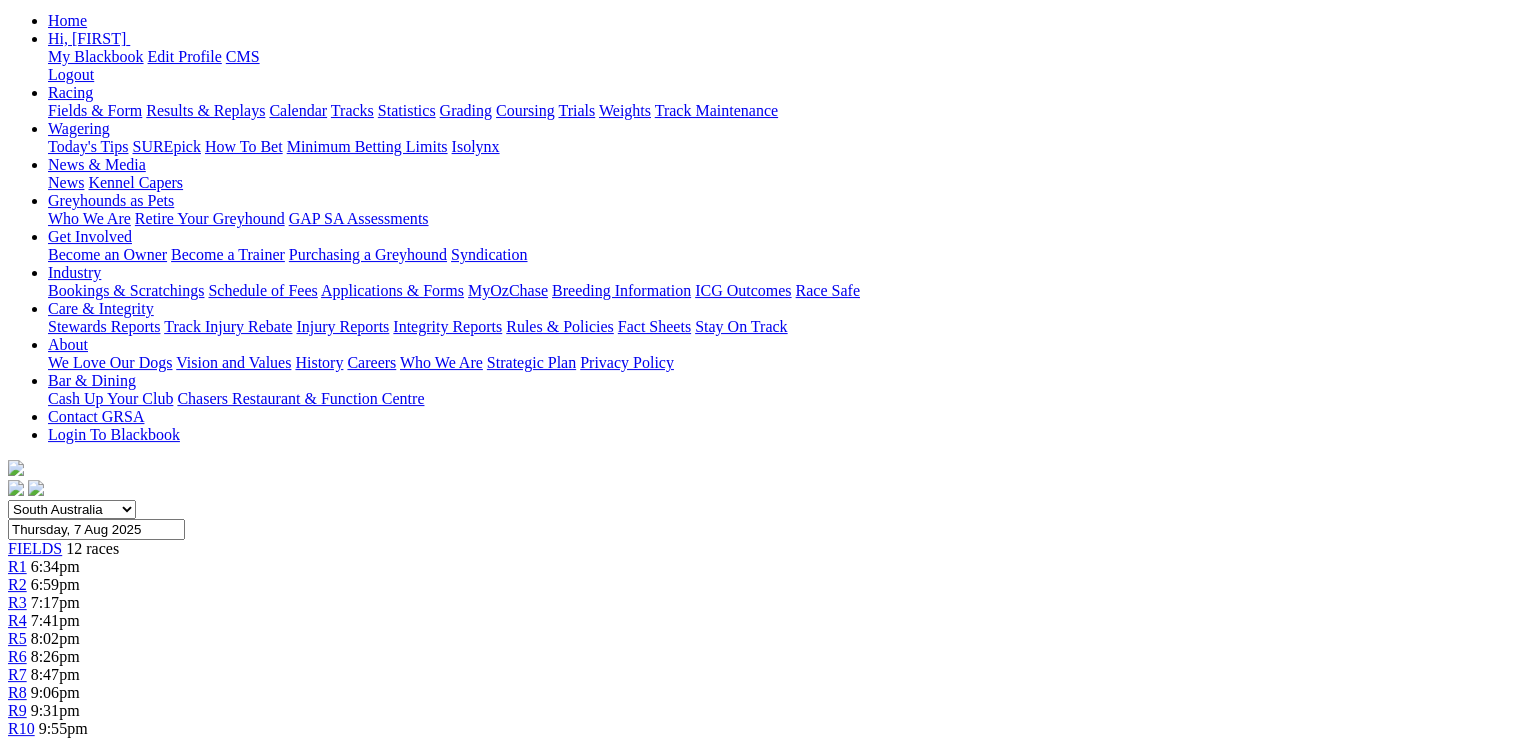 scroll, scrollTop: 100, scrollLeft: 0, axis: vertical 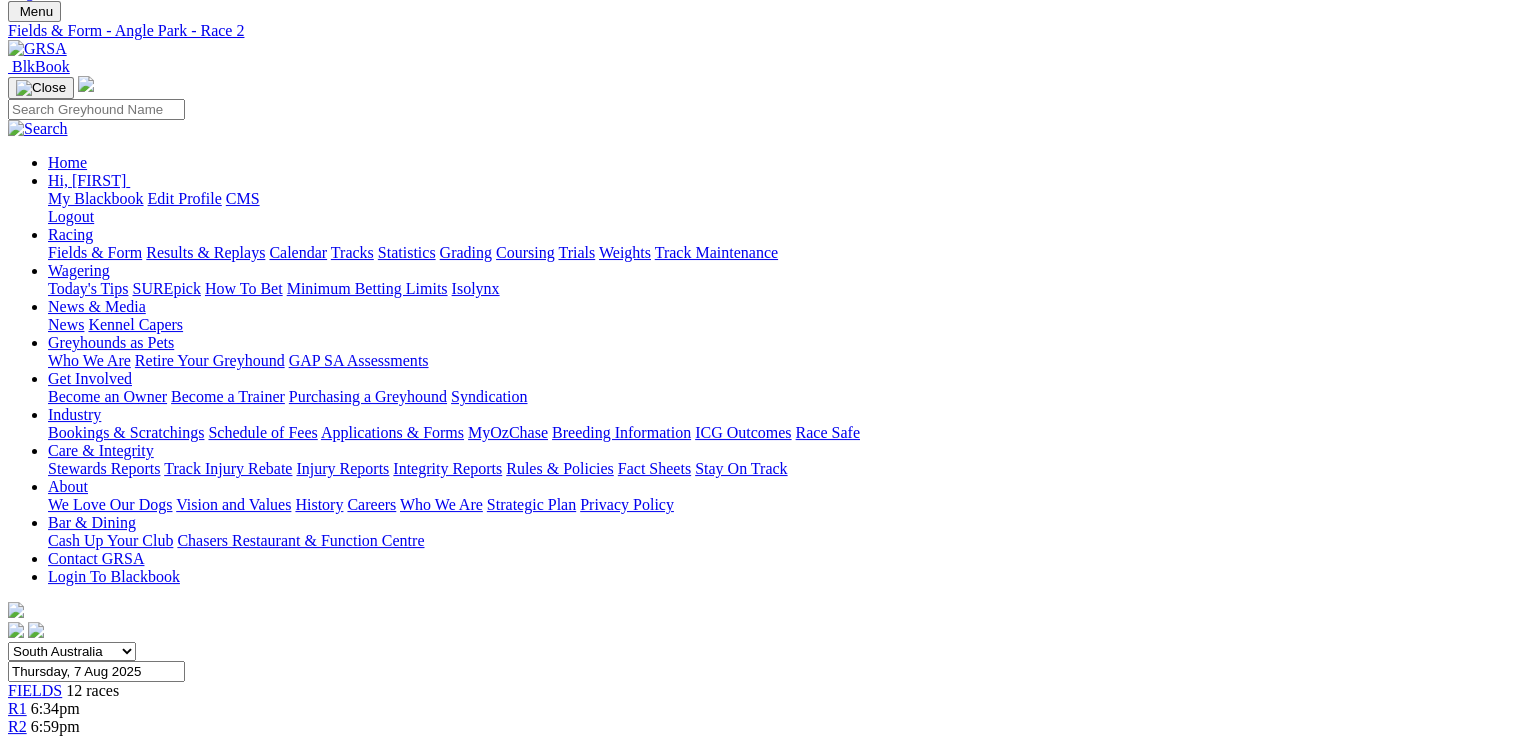 click on "R3" at bounding box center [17, 744] 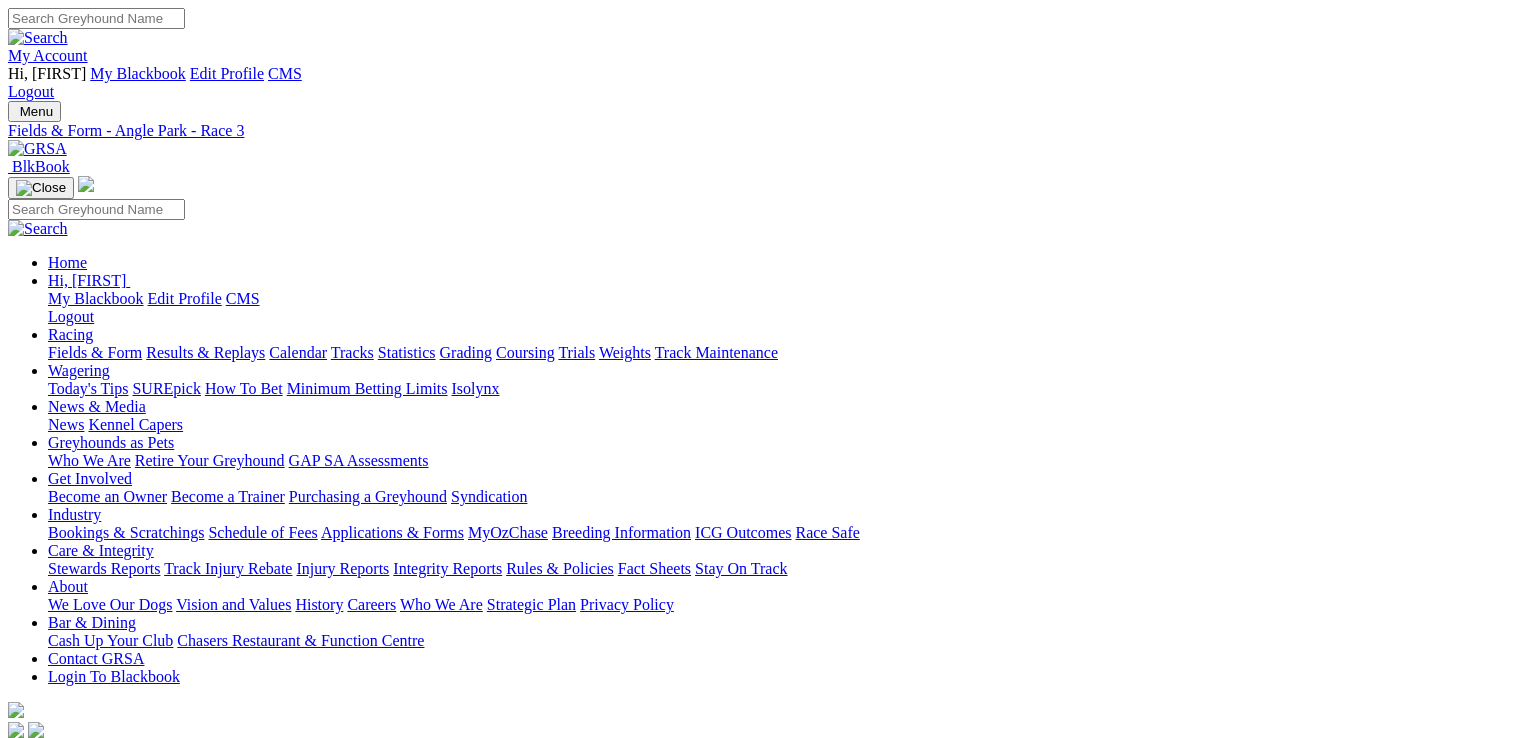 scroll, scrollTop: 500, scrollLeft: 0, axis: vertical 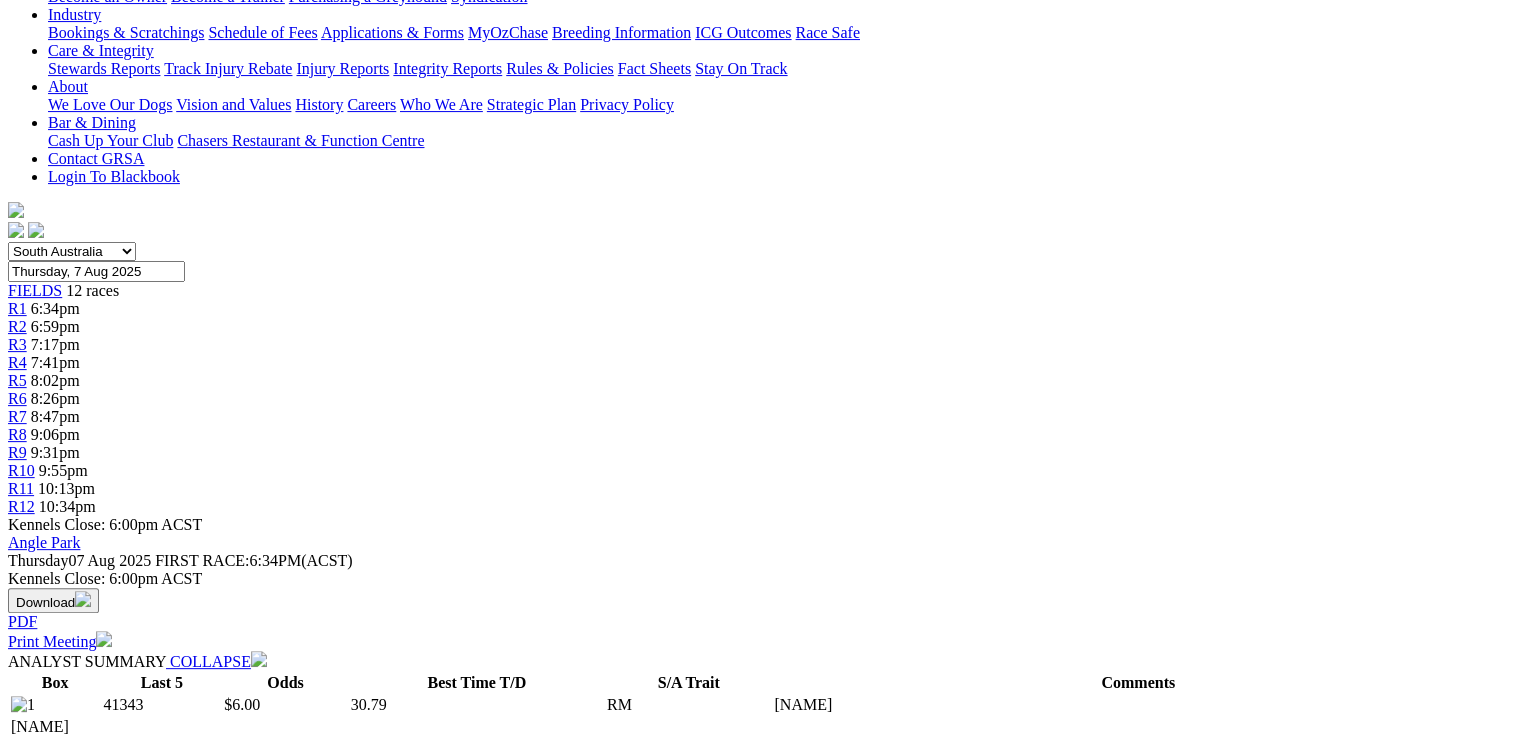 drag, startPoint x: 507, startPoint y: 467, endPoint x: 982, endPoint y: 506, distance: 476.59836 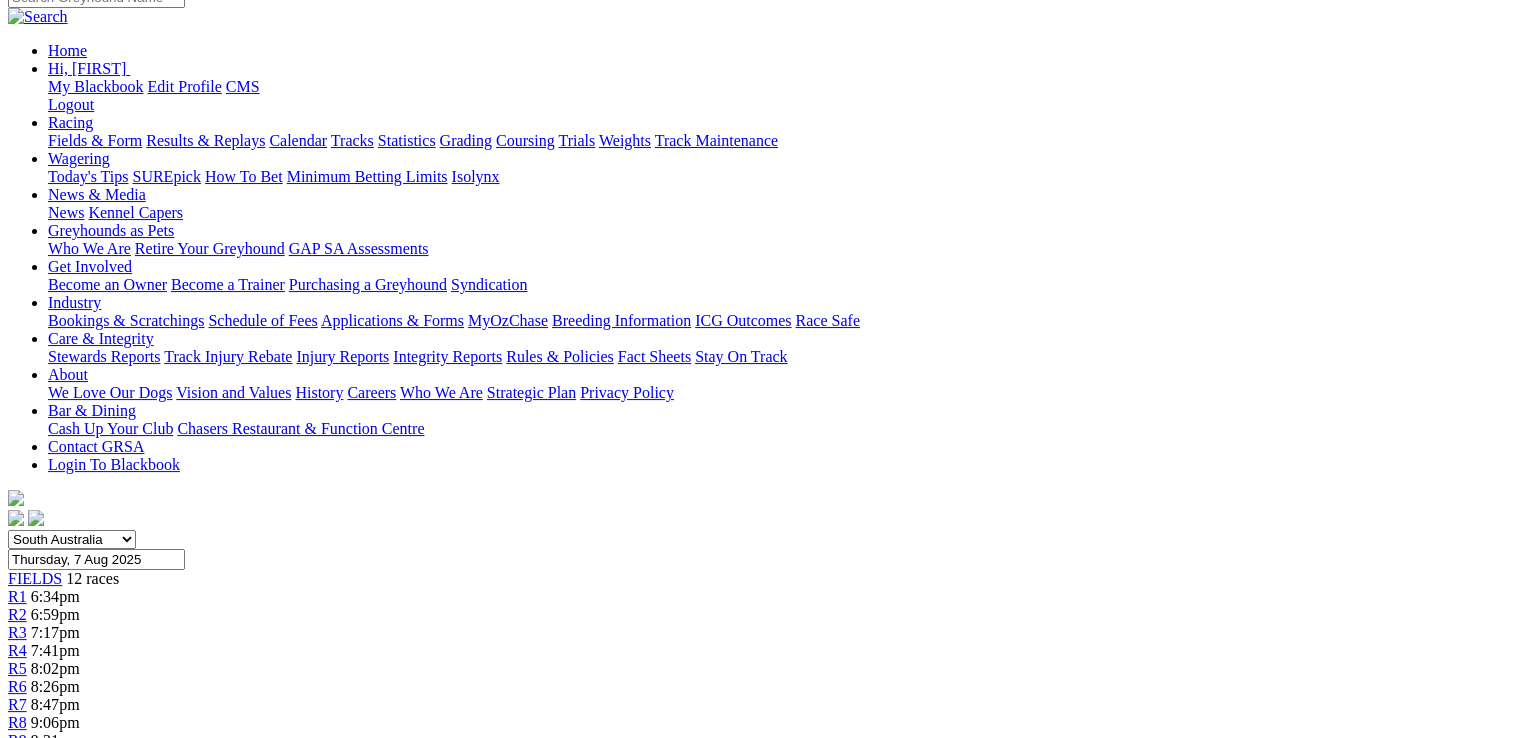 scroll, scrollTop: 200, scrollLeft: 0, axis: vertical 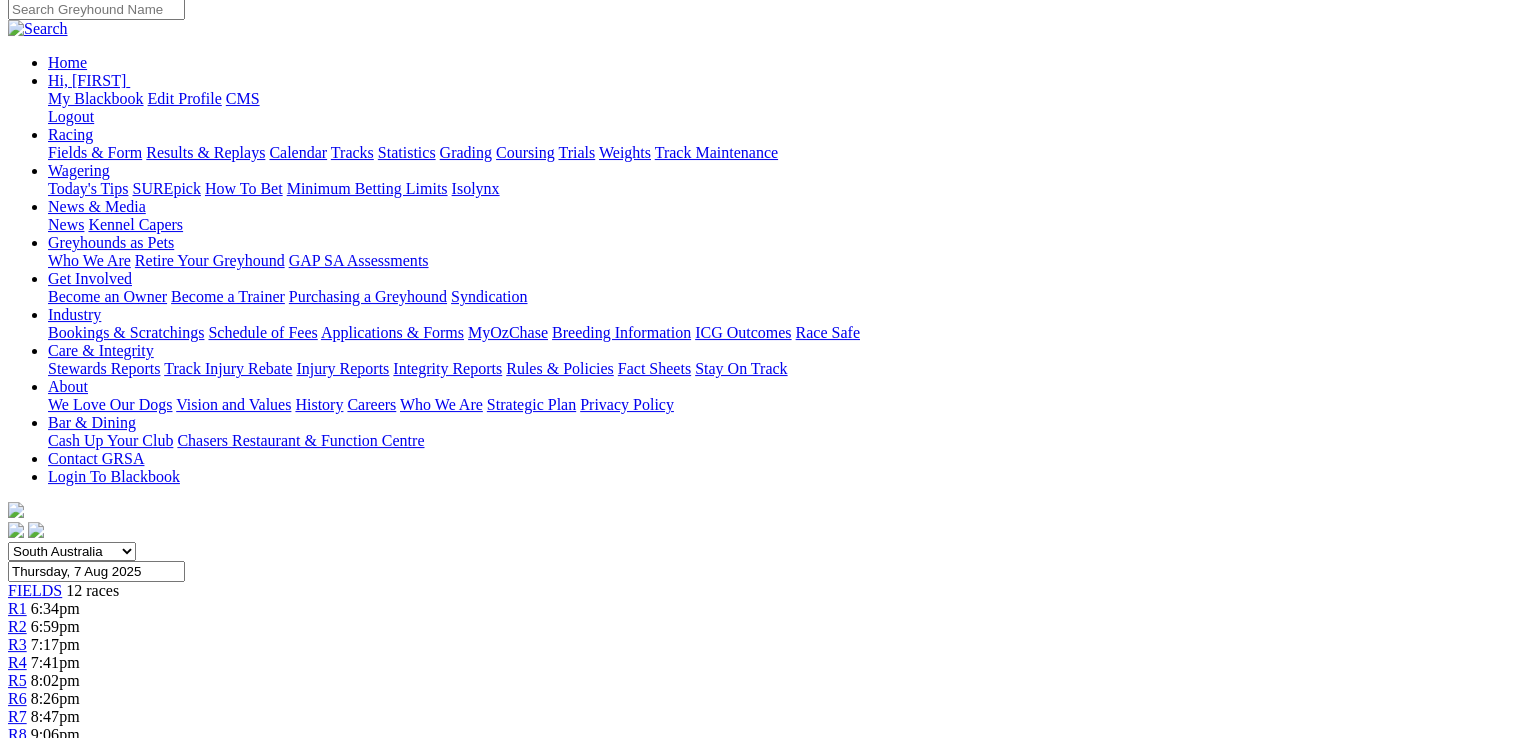 click on "R4" at bounding box center [17, 662] 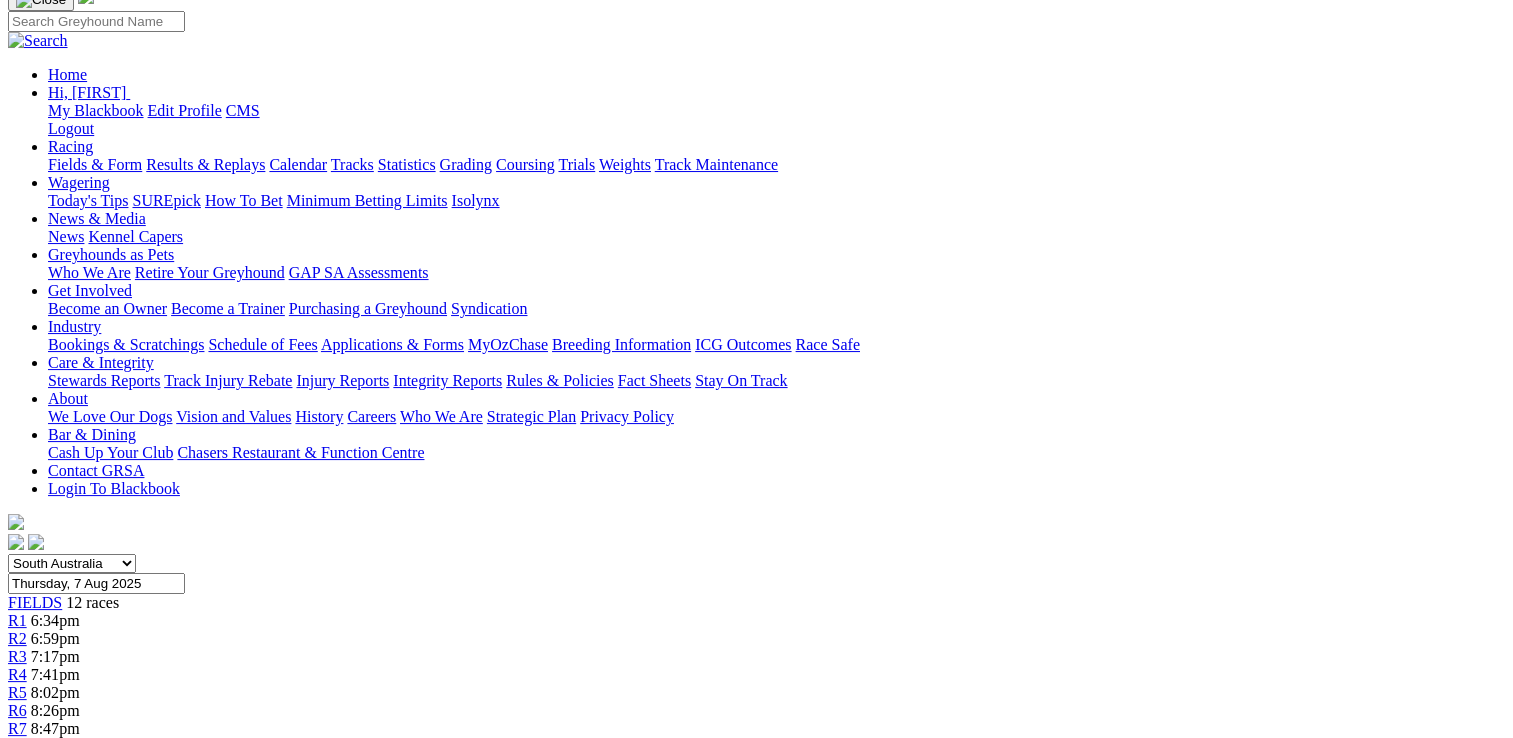 scroll, scrollTop: 400, scrollLeft: 0, axis: vertical 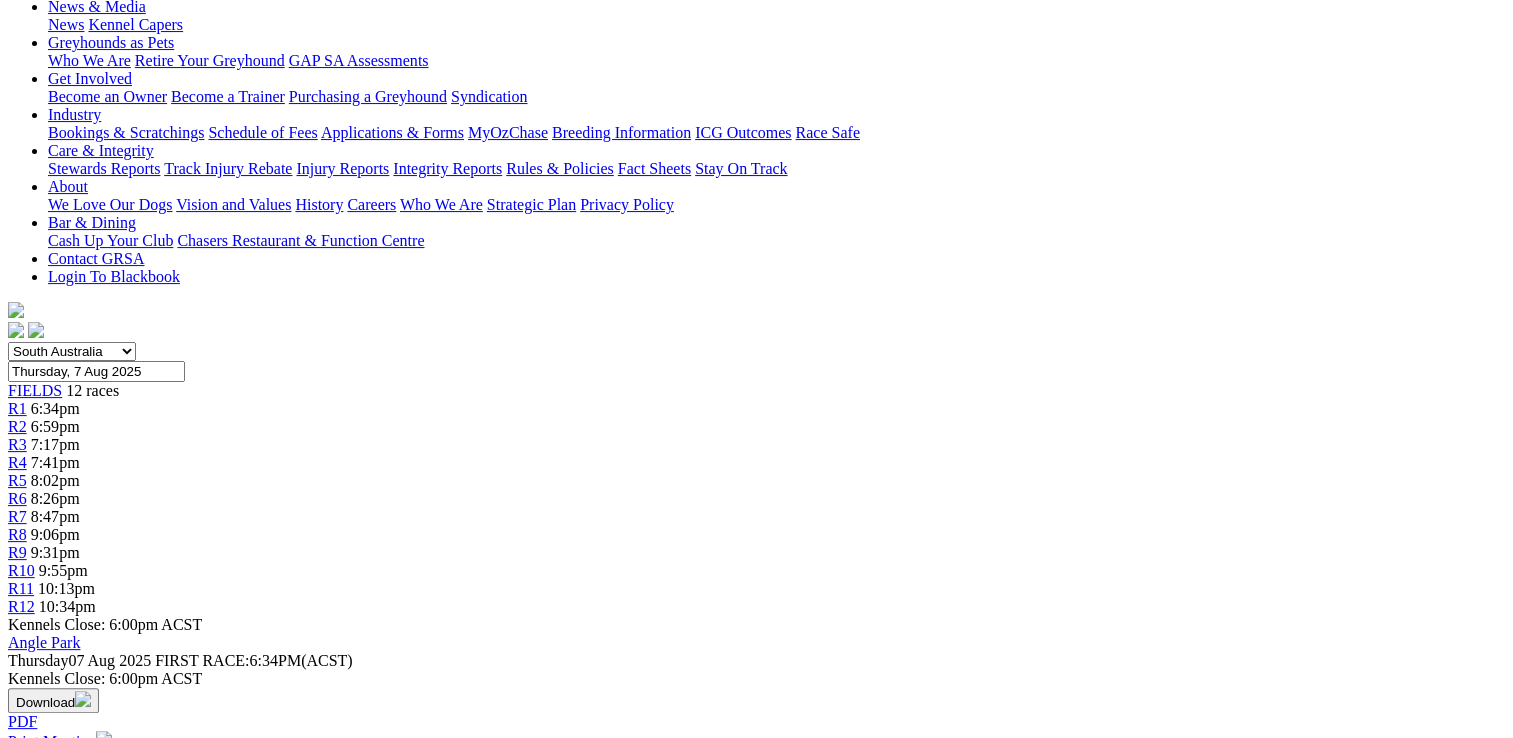 drag, startPoint x: 665, startPoint y: 411, endPoint x: 1102, endPoint y: 462, distance: 439.9659 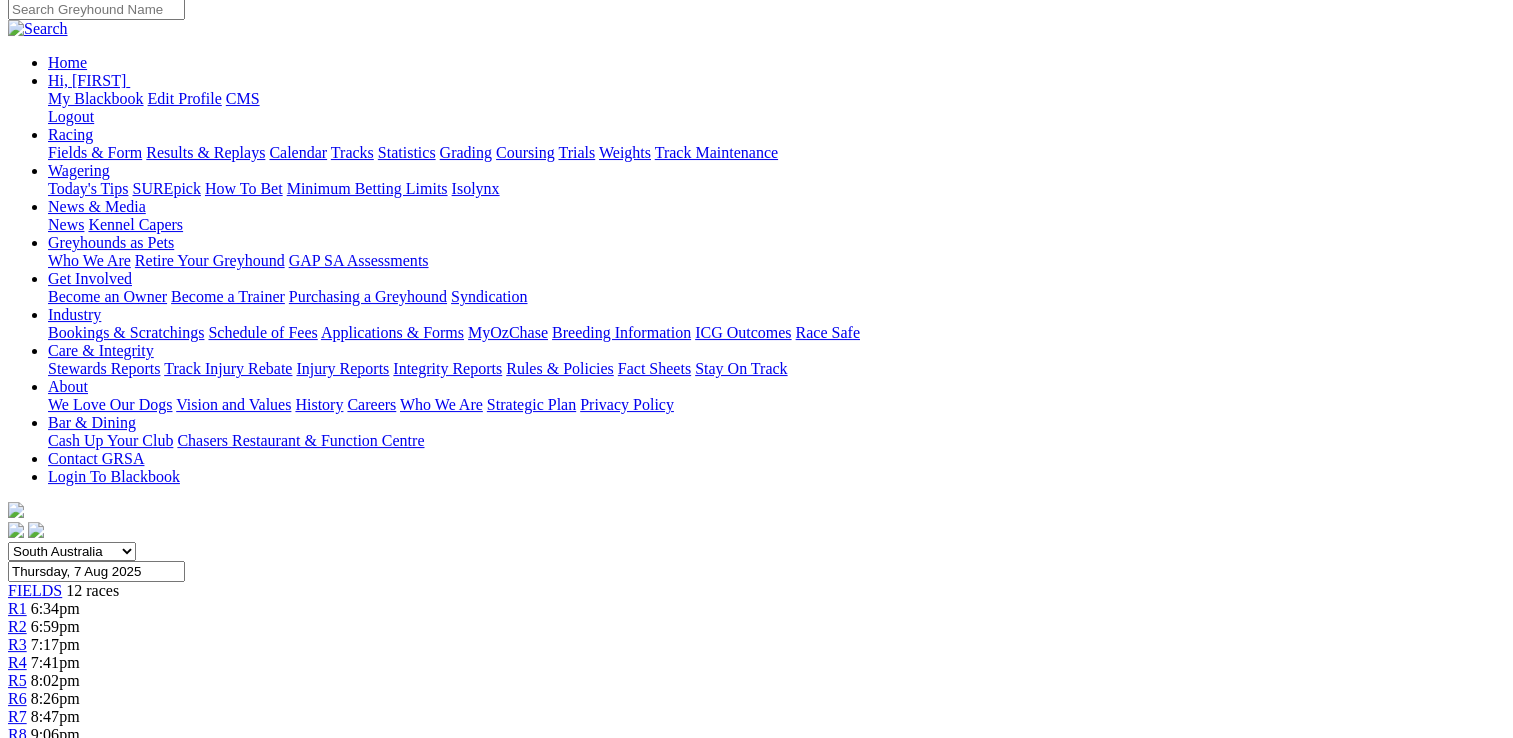 scroll, scrollTop: 200, scrollLeft: 0, axis: vertical 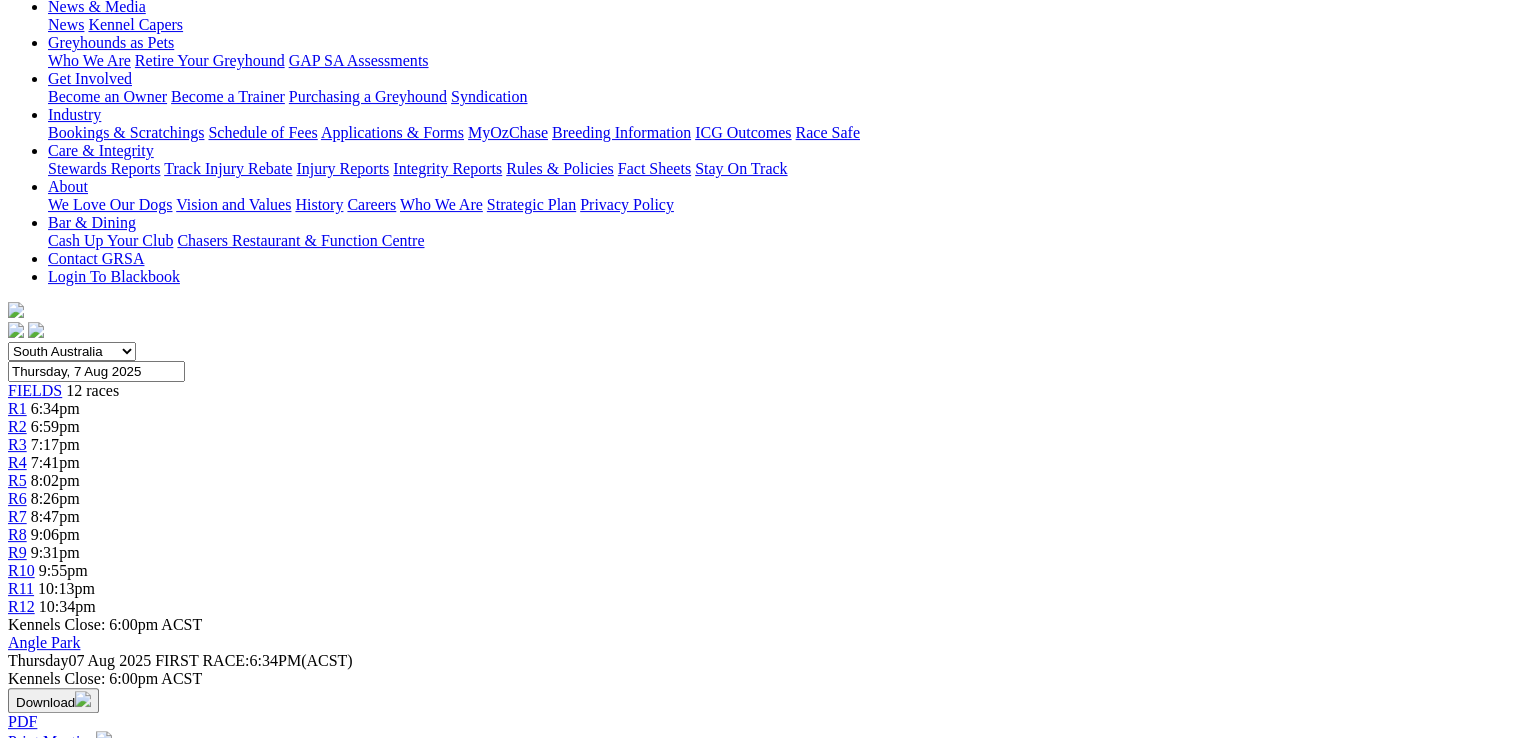 drag, startPoint x: 665, startPoint y: 422, endPoint x: 938, endPoint y: 466, distance: 276.52304 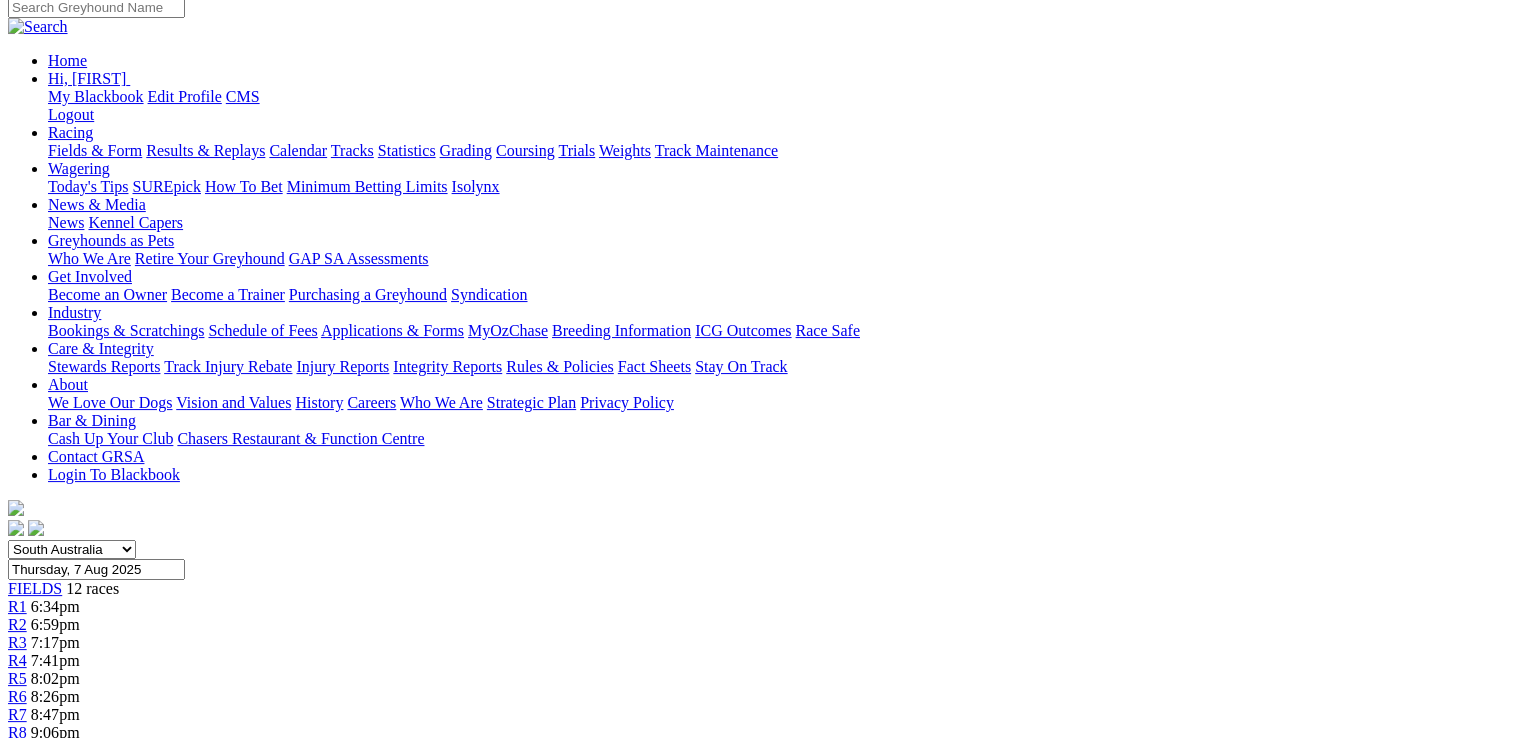 scroll, scrollTop: 200, scrollLeft: 0, axis: vertical 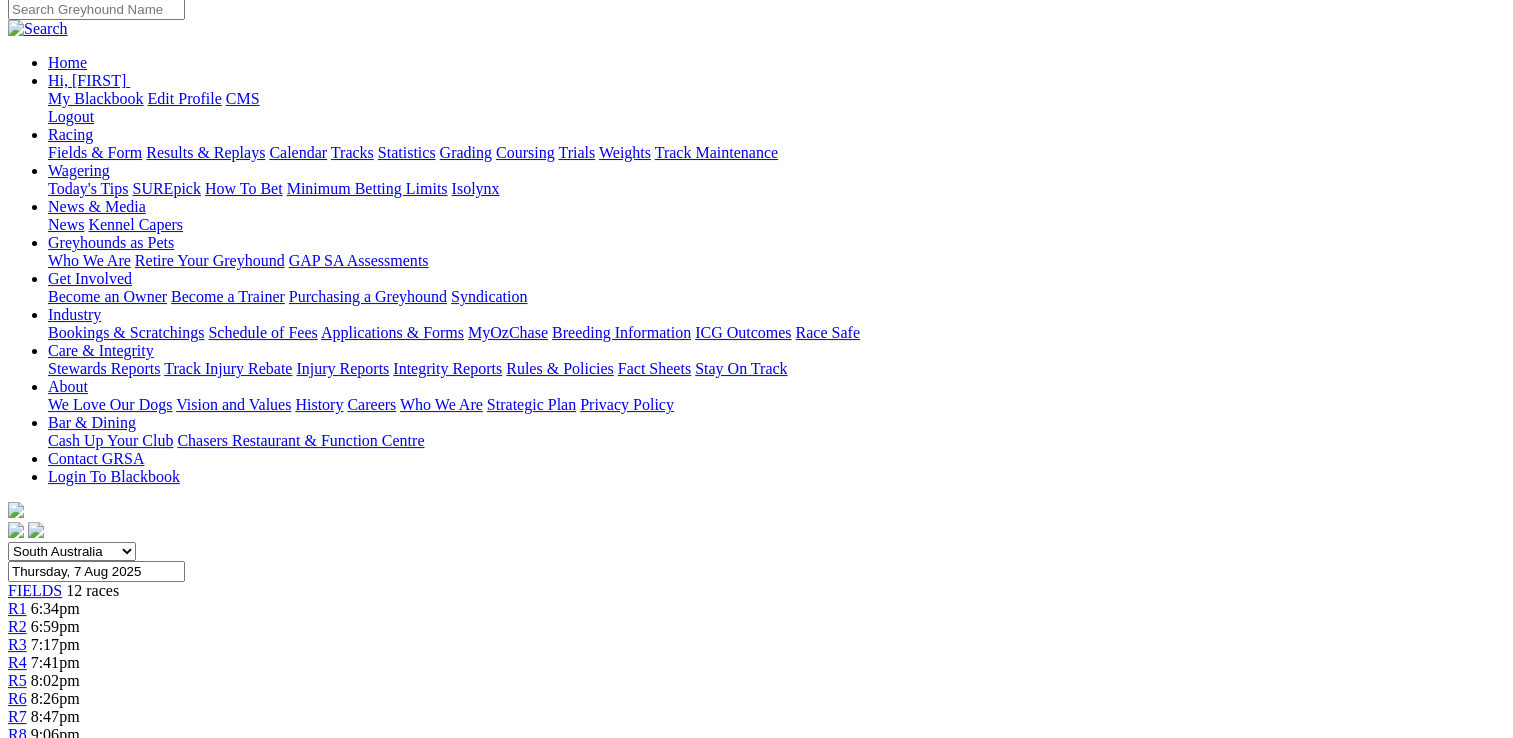 click on "R6" at bounding box center [17, 698] 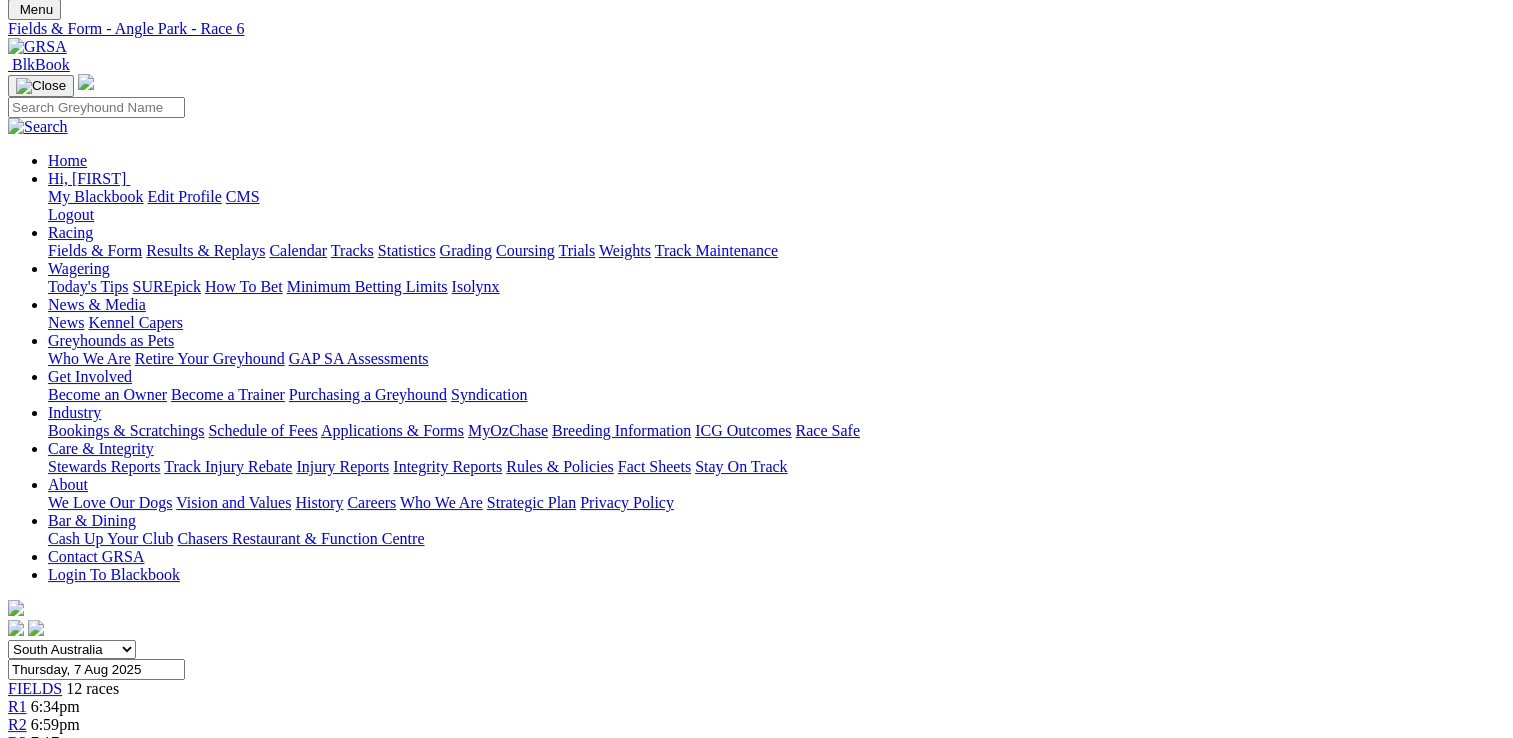 scroll, scrollTop: 400, scrollLeft: 0, axis: vertical 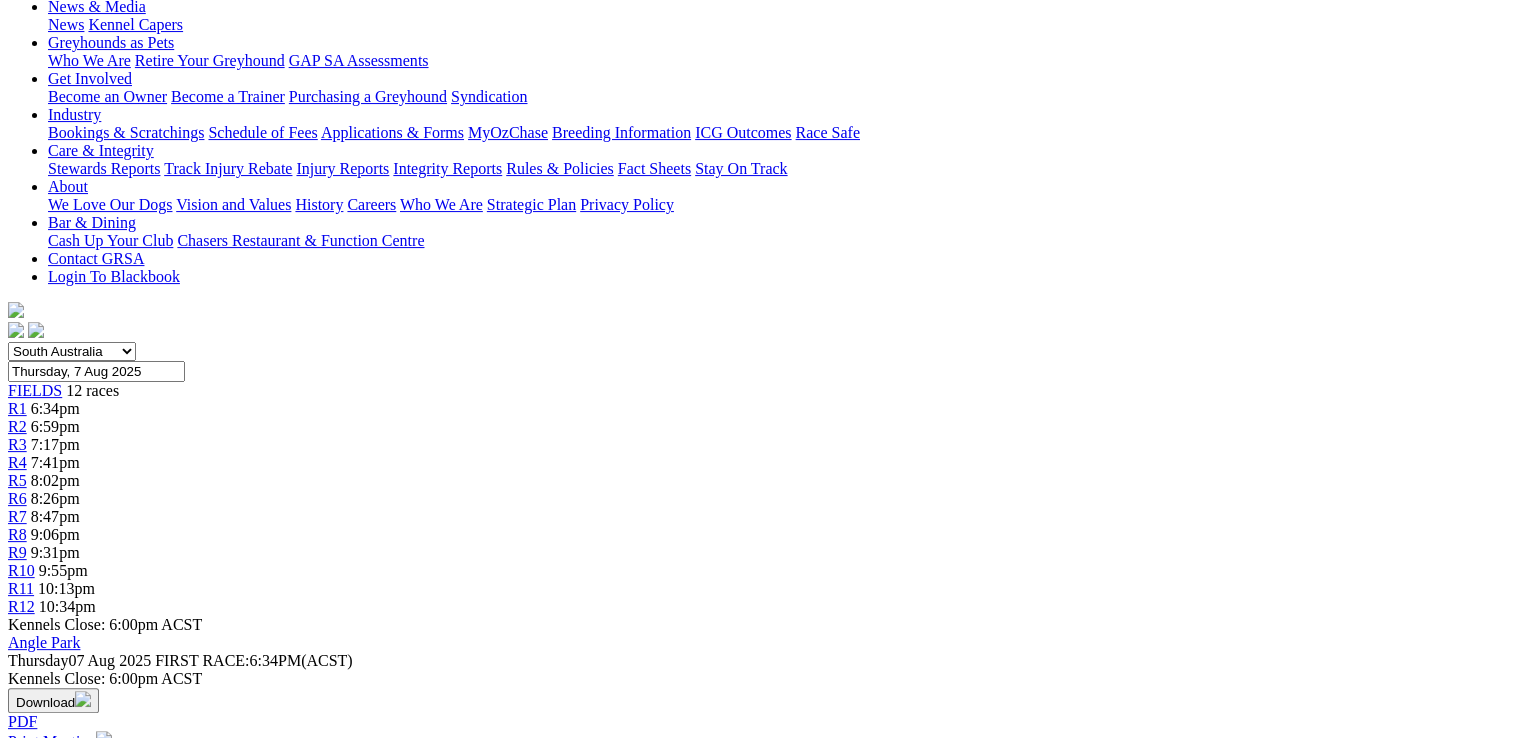 drag, startPoint x: 657, startPoint y: 454, endPoint x: 904, endPoint y: 508, distance: 252.83394 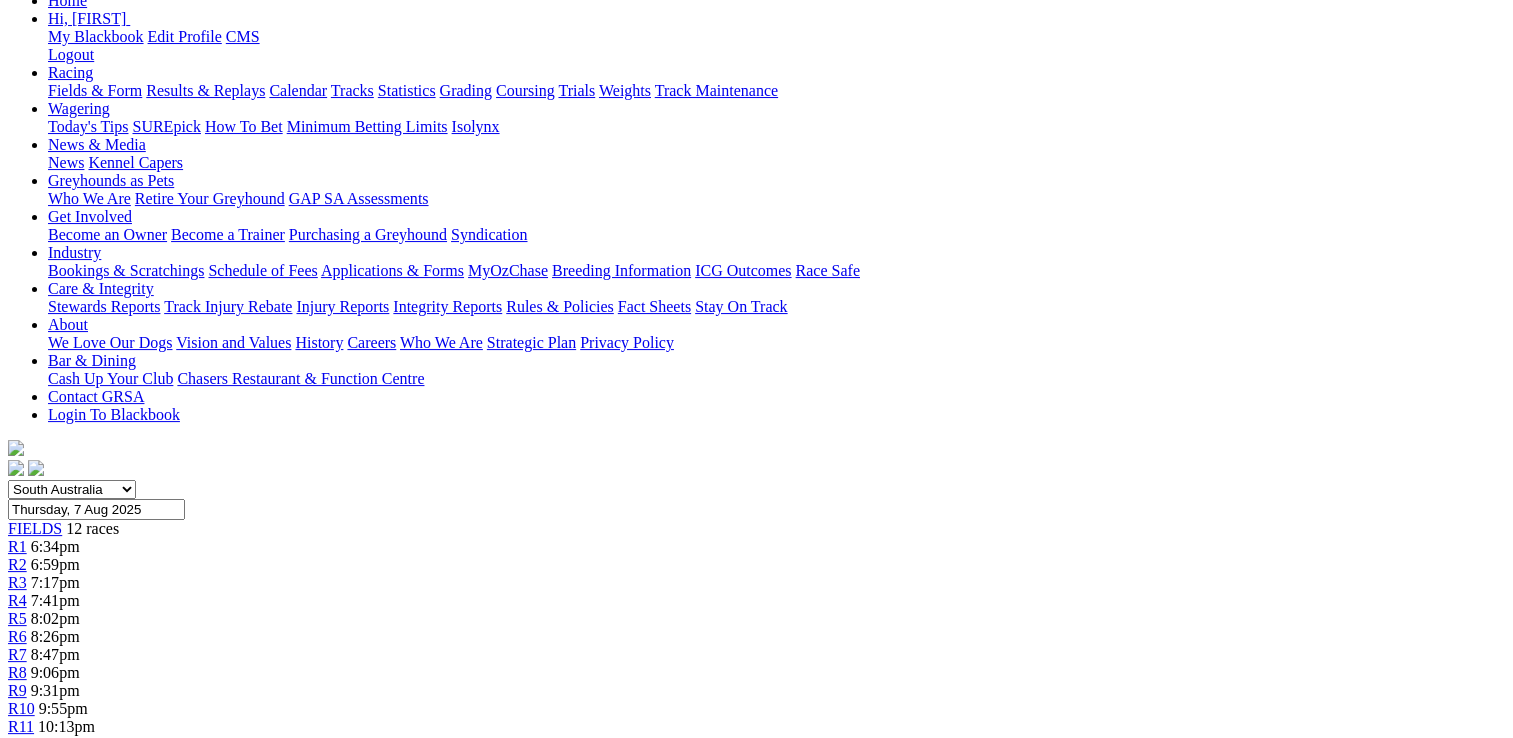 scroll, scrollTop: 100, scrollLeft: 0, axis: vertical 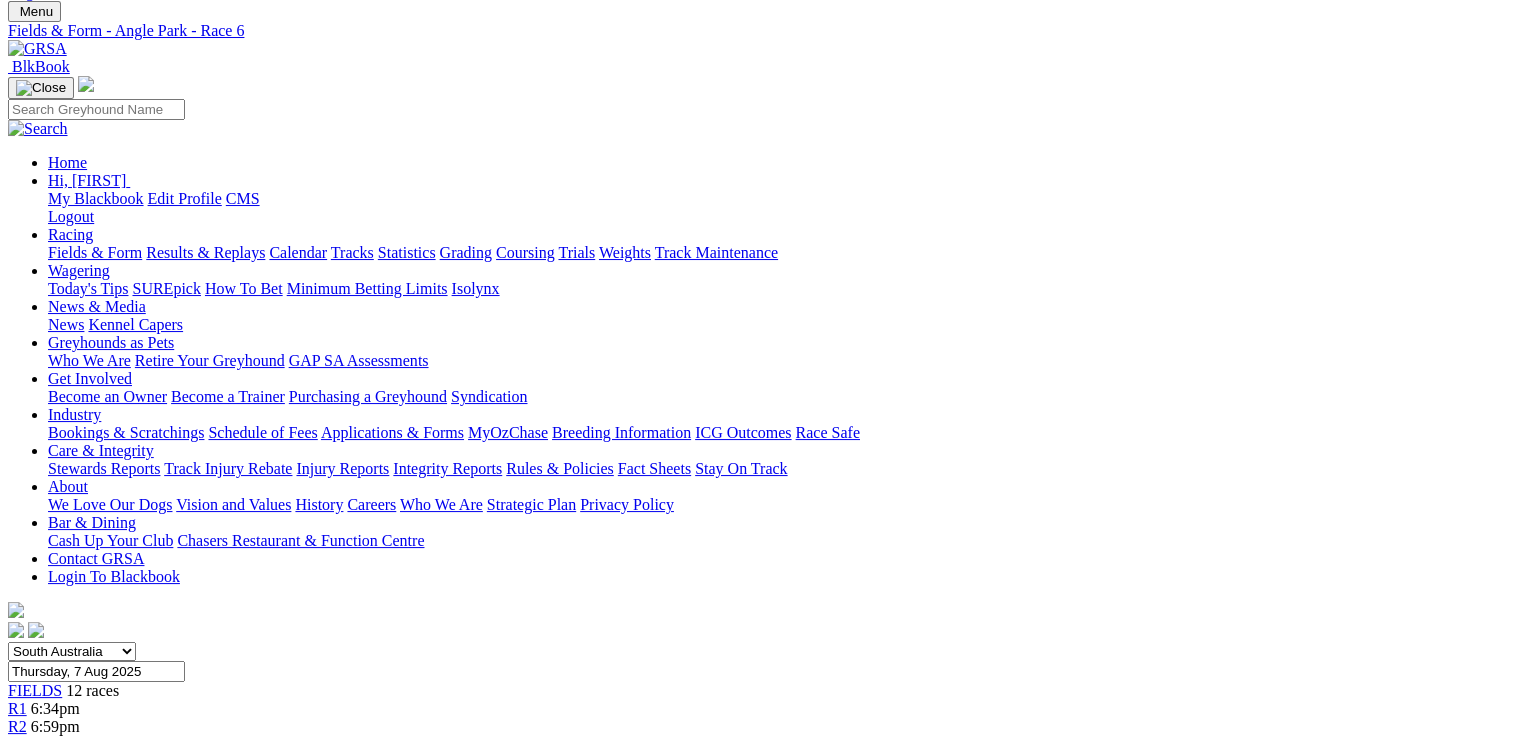 click on "R7" at bounding box center [17, 816] 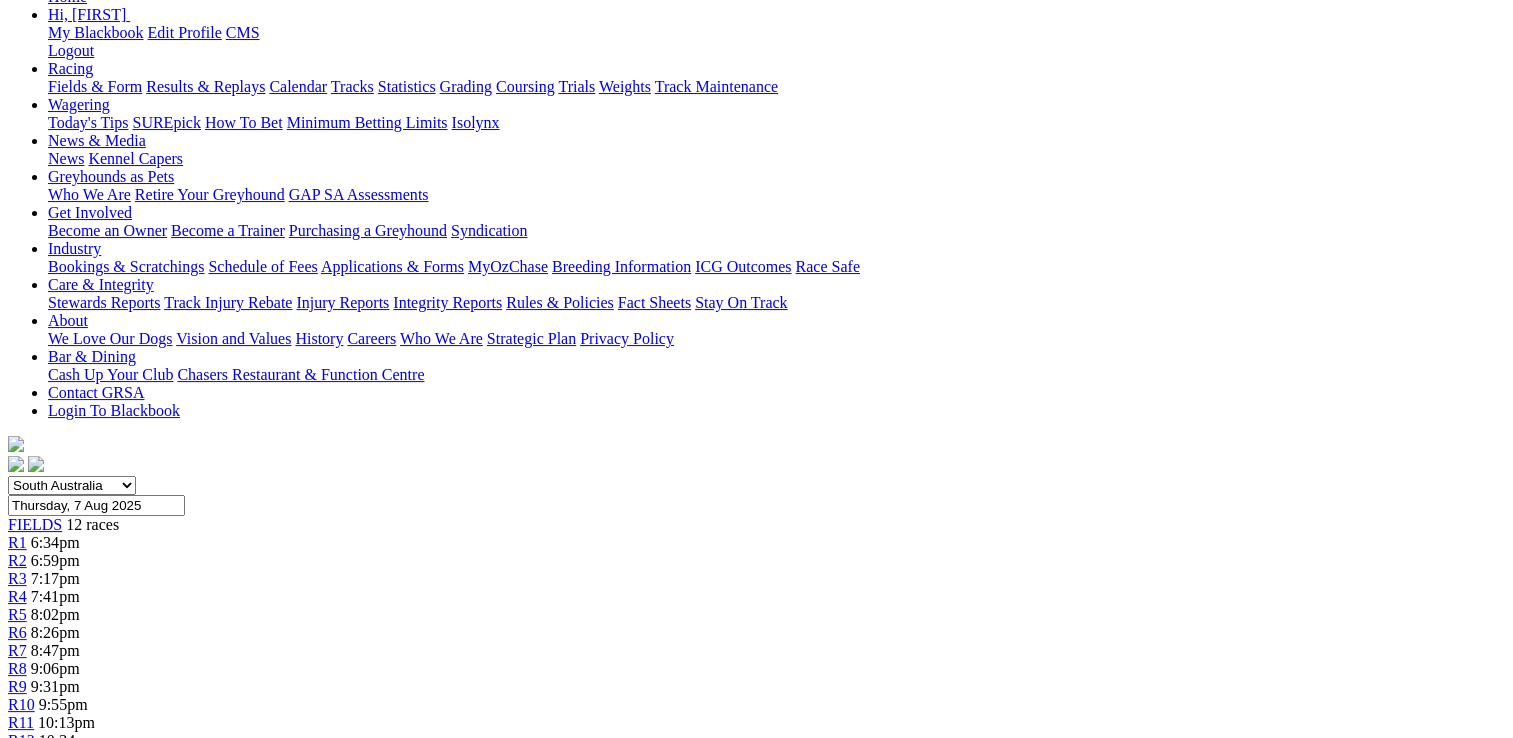 scroll, scrollTop: 400, scrollLeft: 0, axis: vertical 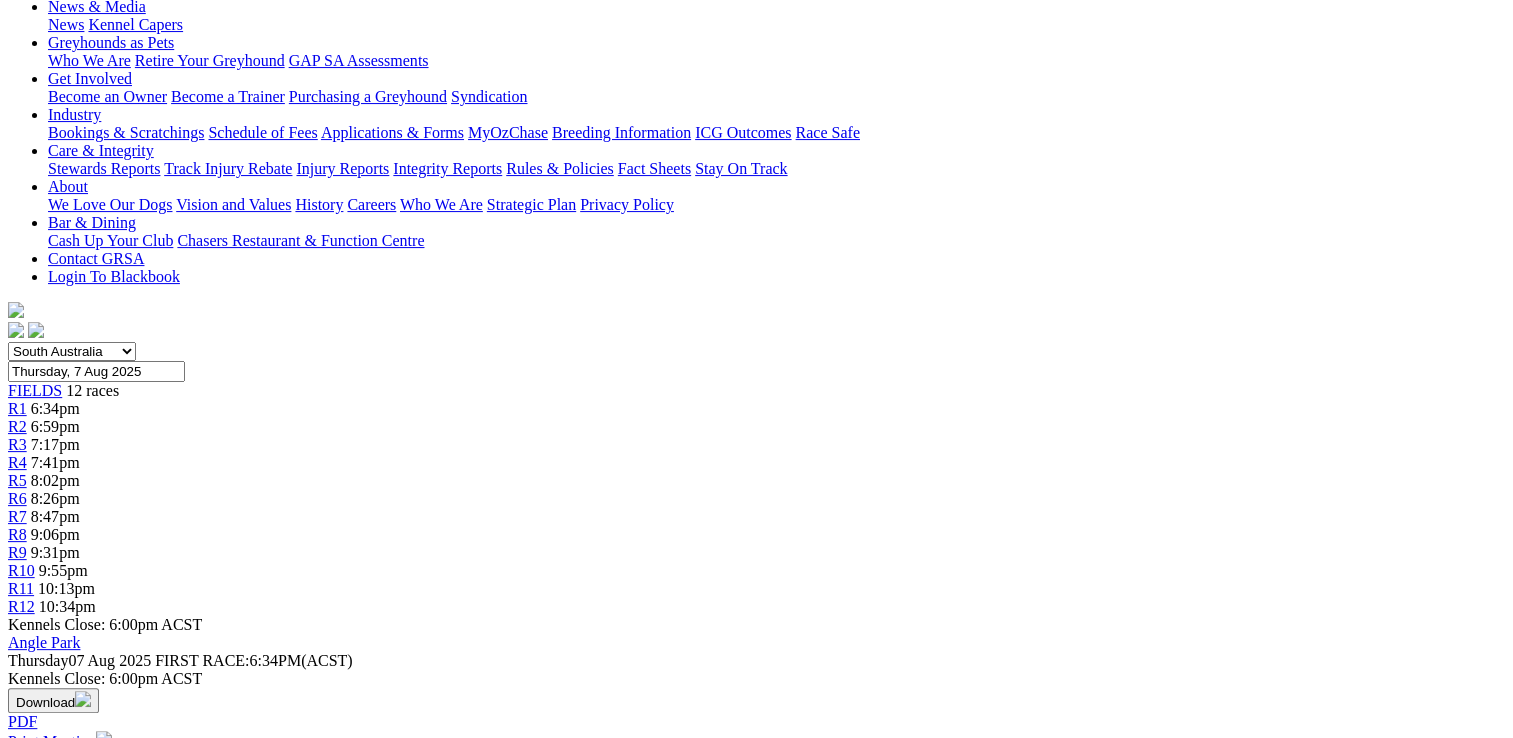 click on "BOURNE MODEL (4) led throughout in 30.39 here last week and maps to lead again. Hard to run down if she repeats that. BOOKALOO (1) chased her home and owns a quick 30.23 PB over this trip and looks the main danger. DAINTREE SHADY (2) is consistent and capable of placing with a clean break from the inside." at bounding box center (756, 1598) 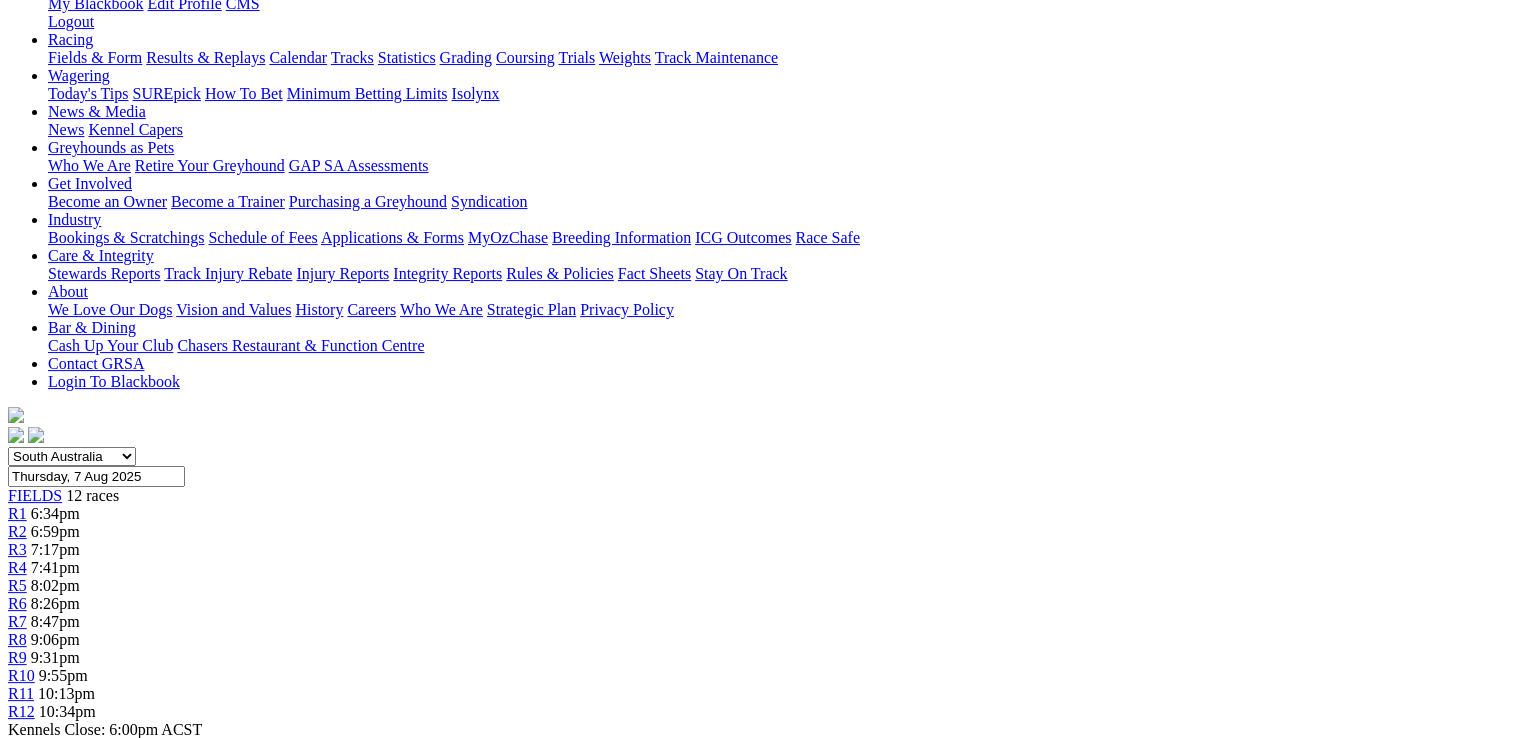 scroll, scrollTop: 200, scrollLeft: 0, axis: vertical 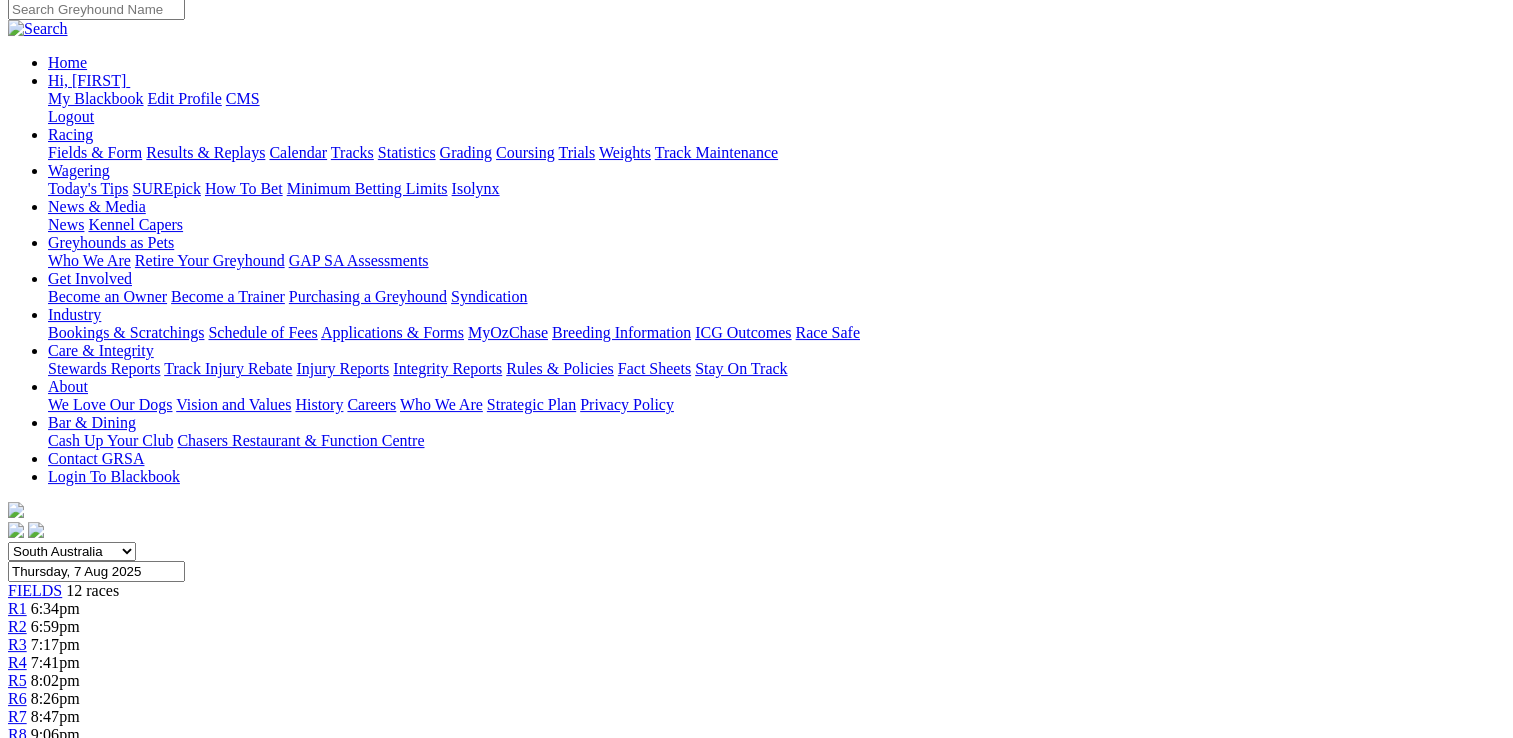 click on "R8" at bounding box center [17, 734] 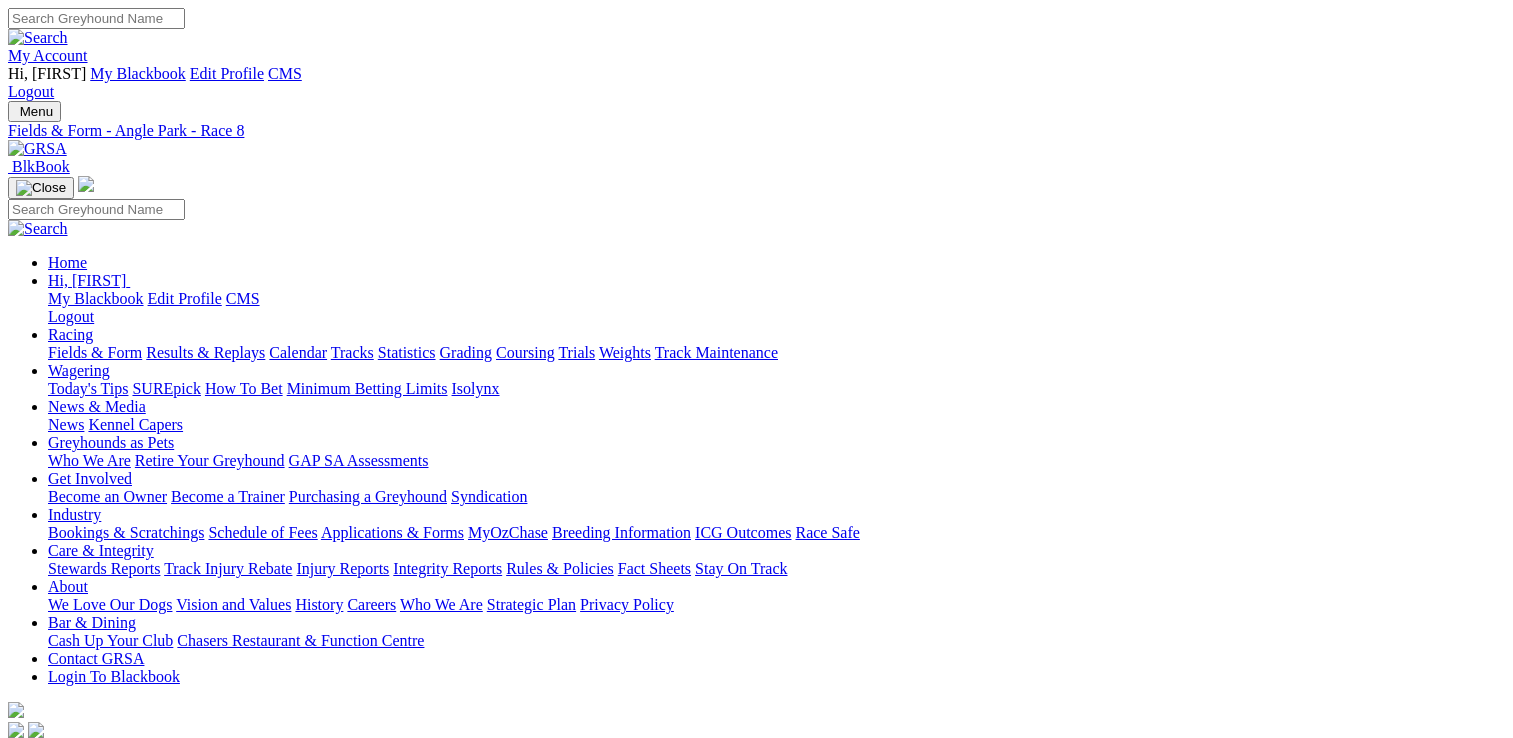 scroll, scrollTop: 400, scrollLeft: 0, axis: vertical 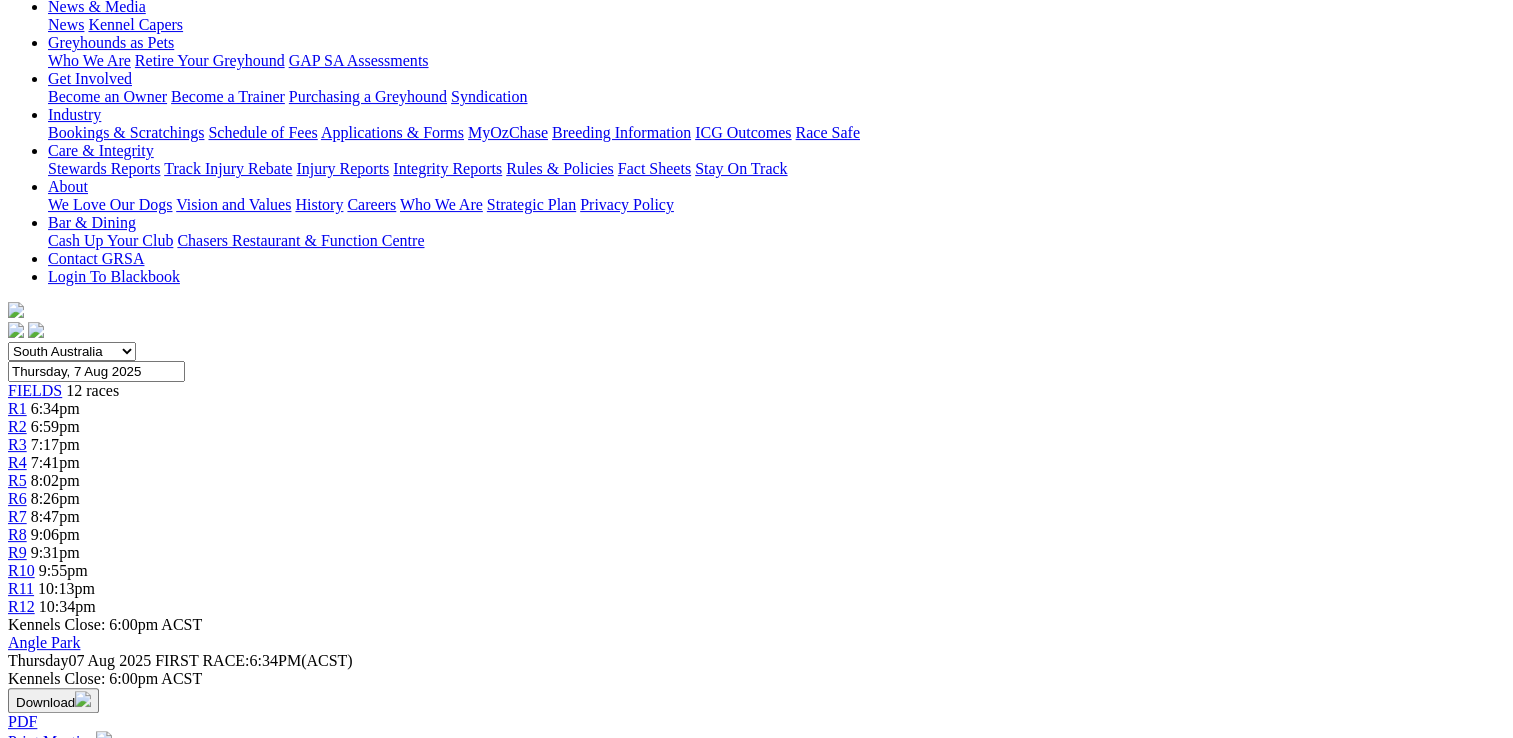 click on "Multiple winning hopes but we're banking on the inside box doing the trick for STORMY DAY (1) has a solid Victorian form and maps to lead from the inside draw. GALACTIC NEMESIS (3) comes off a sharp 22.07 win at Murray Bridge and owns a 30.64 victory here. Looks the danger. ROYAL NANGAR (5) is capable of featuring on his best form." at bounding box center (756, 1900) 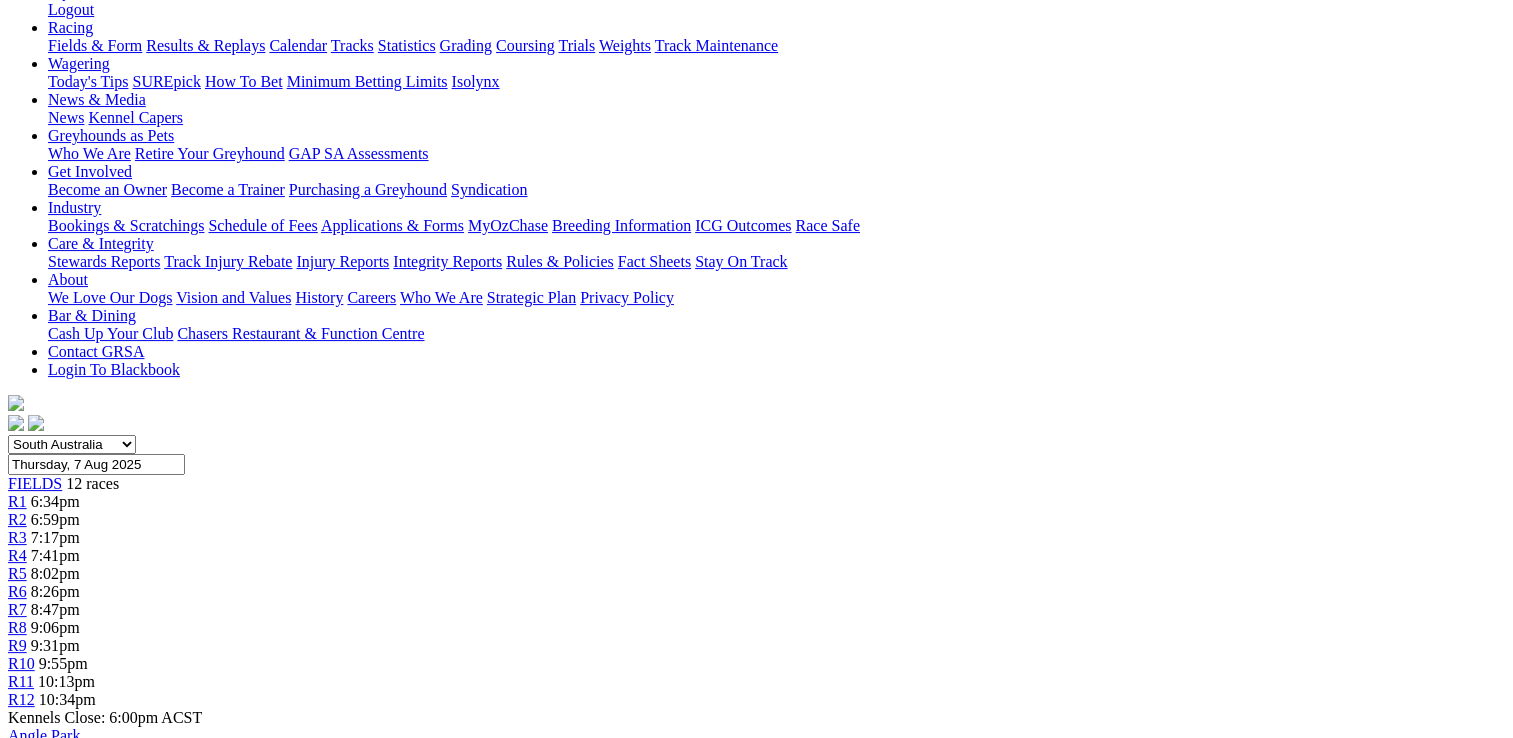 scroll, scrollTop: 100, scrollLeft: 0, axis: vertical 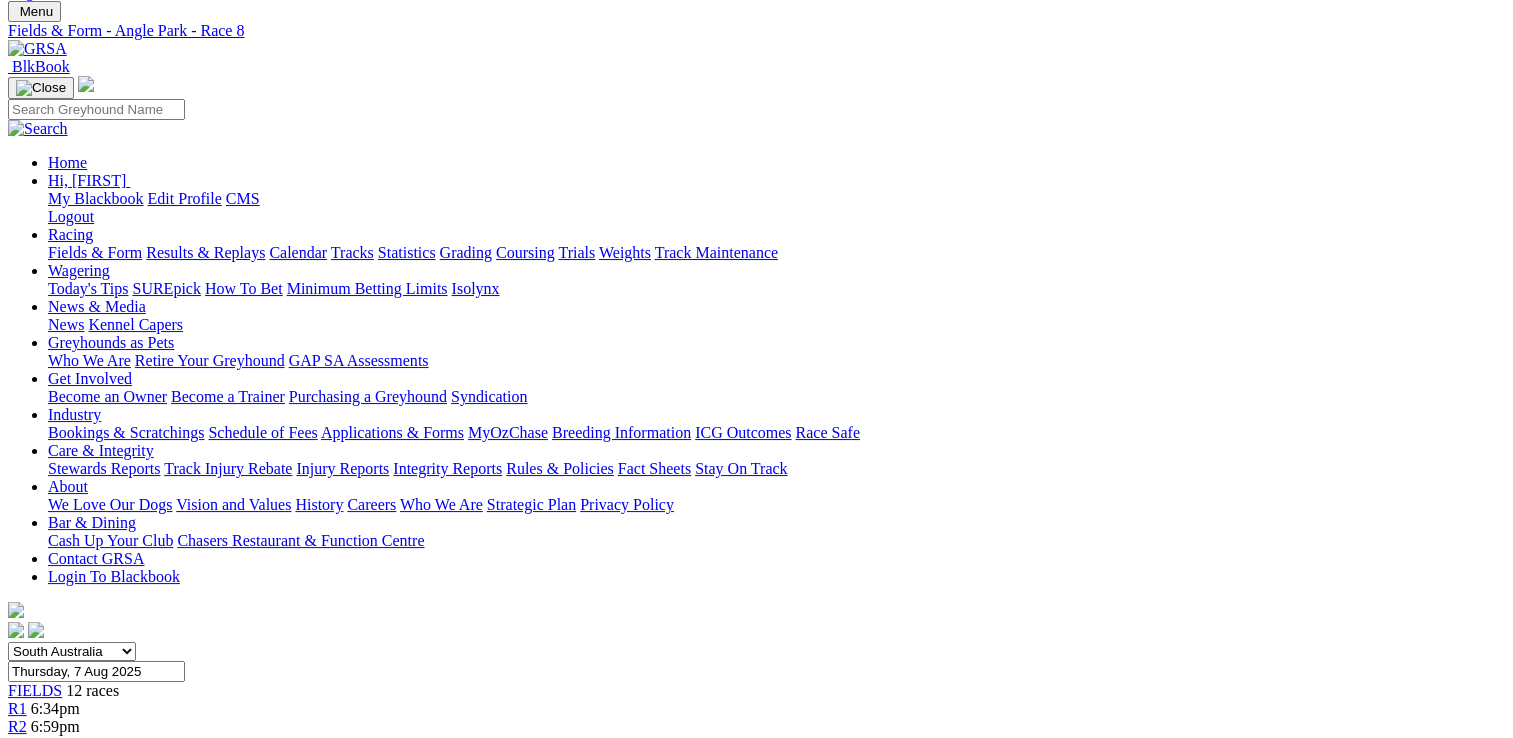 click on "R9" at bounding box center (17, 852) 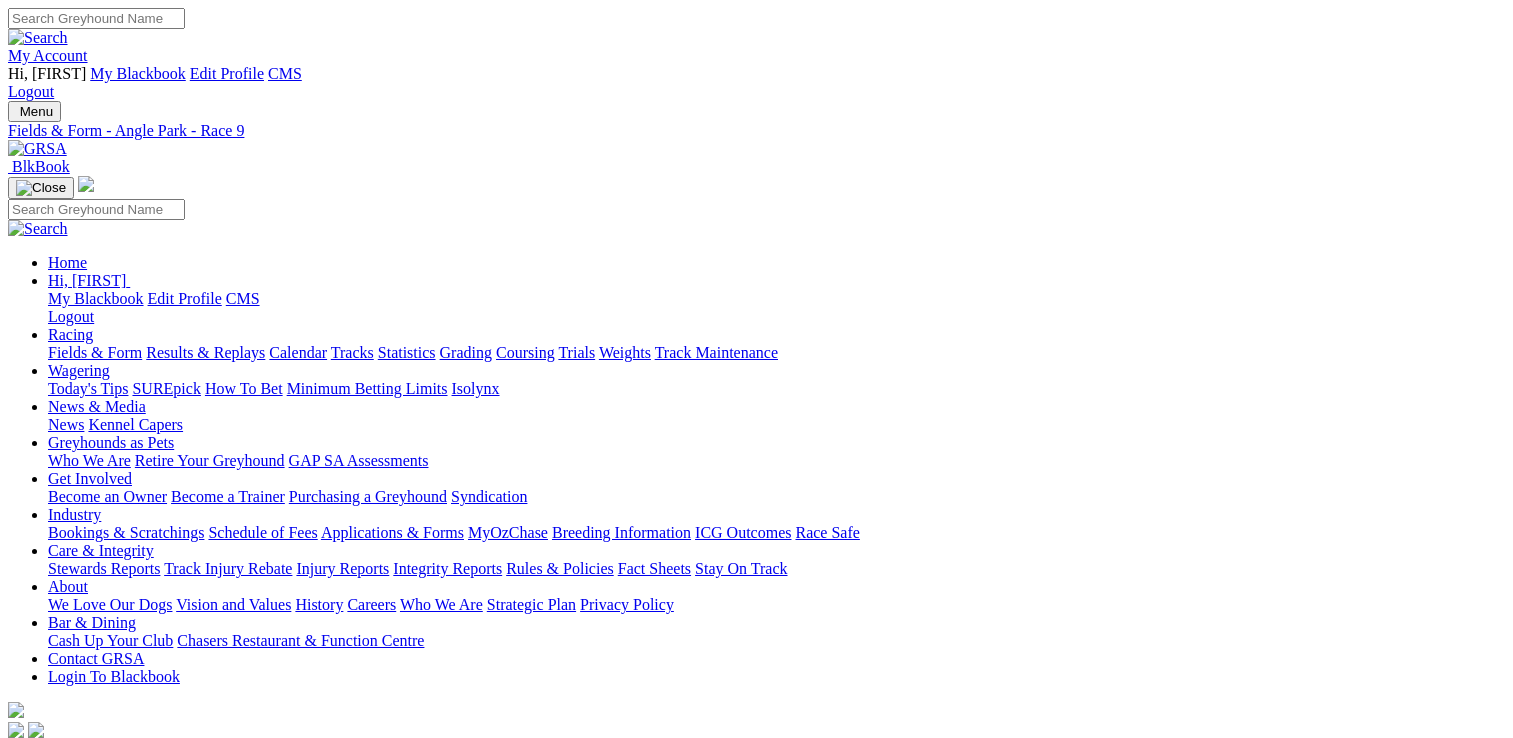 scroll, scrollTop: 500, scrollLeft: 0, axis: vertical 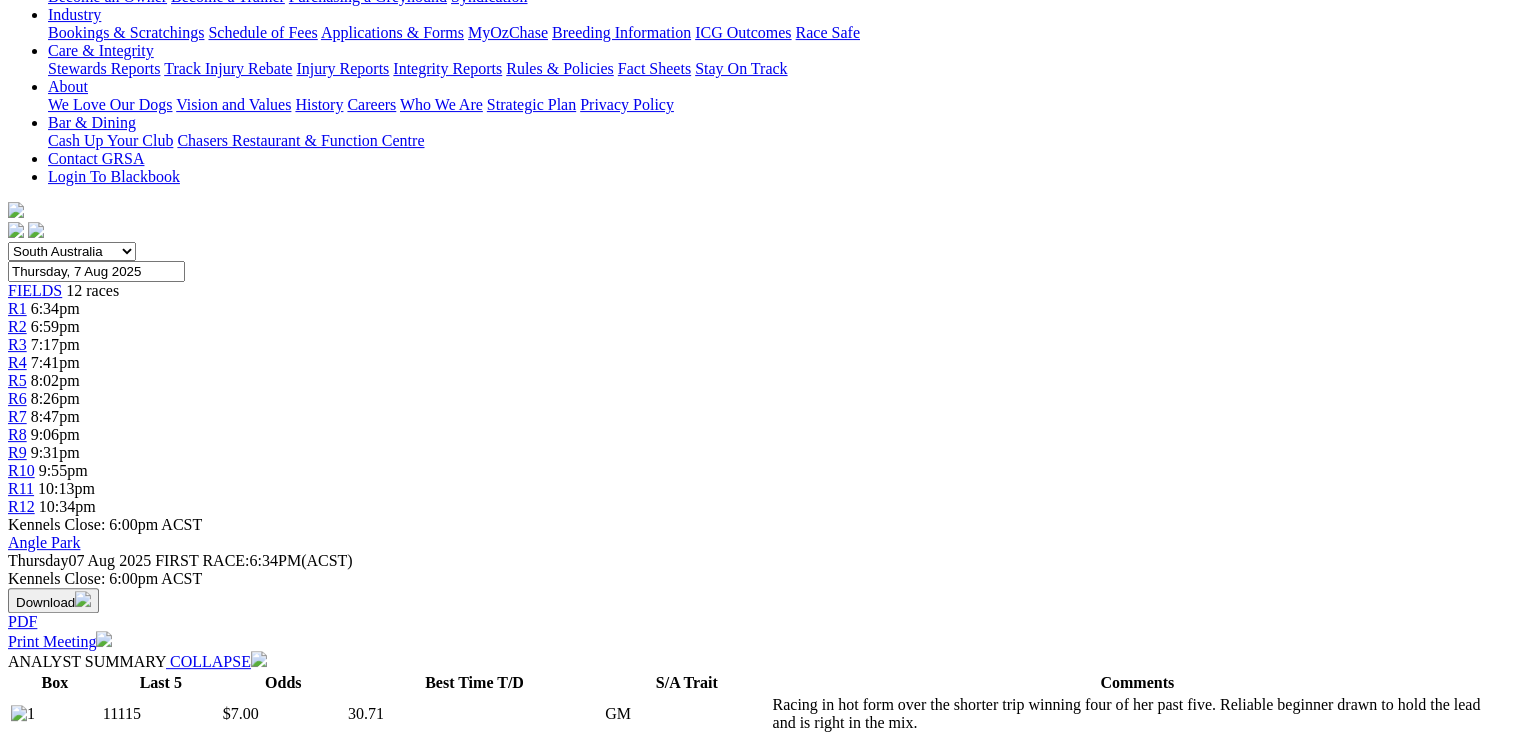 drag, startPoint x: 488, startPoint y: 461, endPoint x: 584, endPoint y: 514, distance: 109.65856 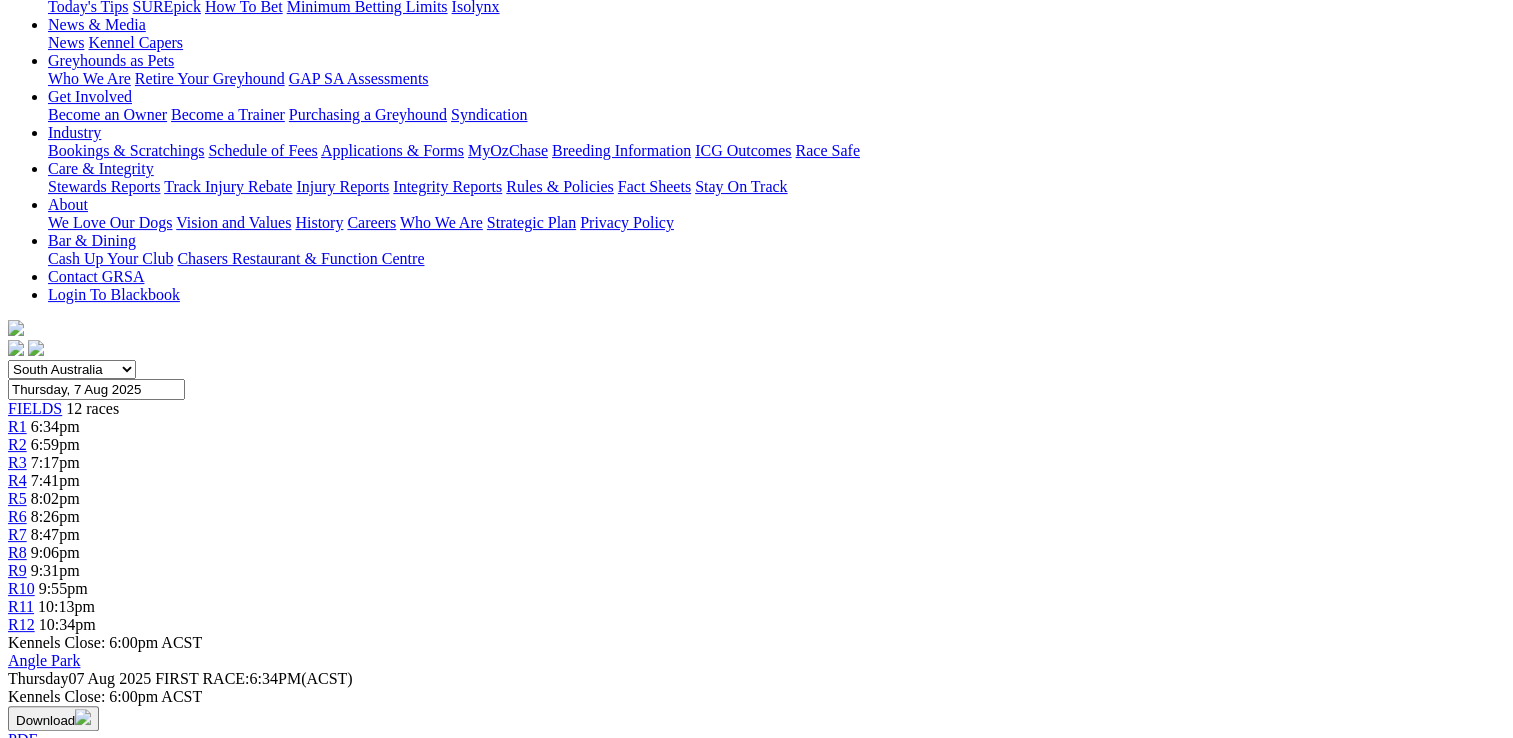 scroll, scrollTop: 100, scrollLeft: 0, axis: vertical 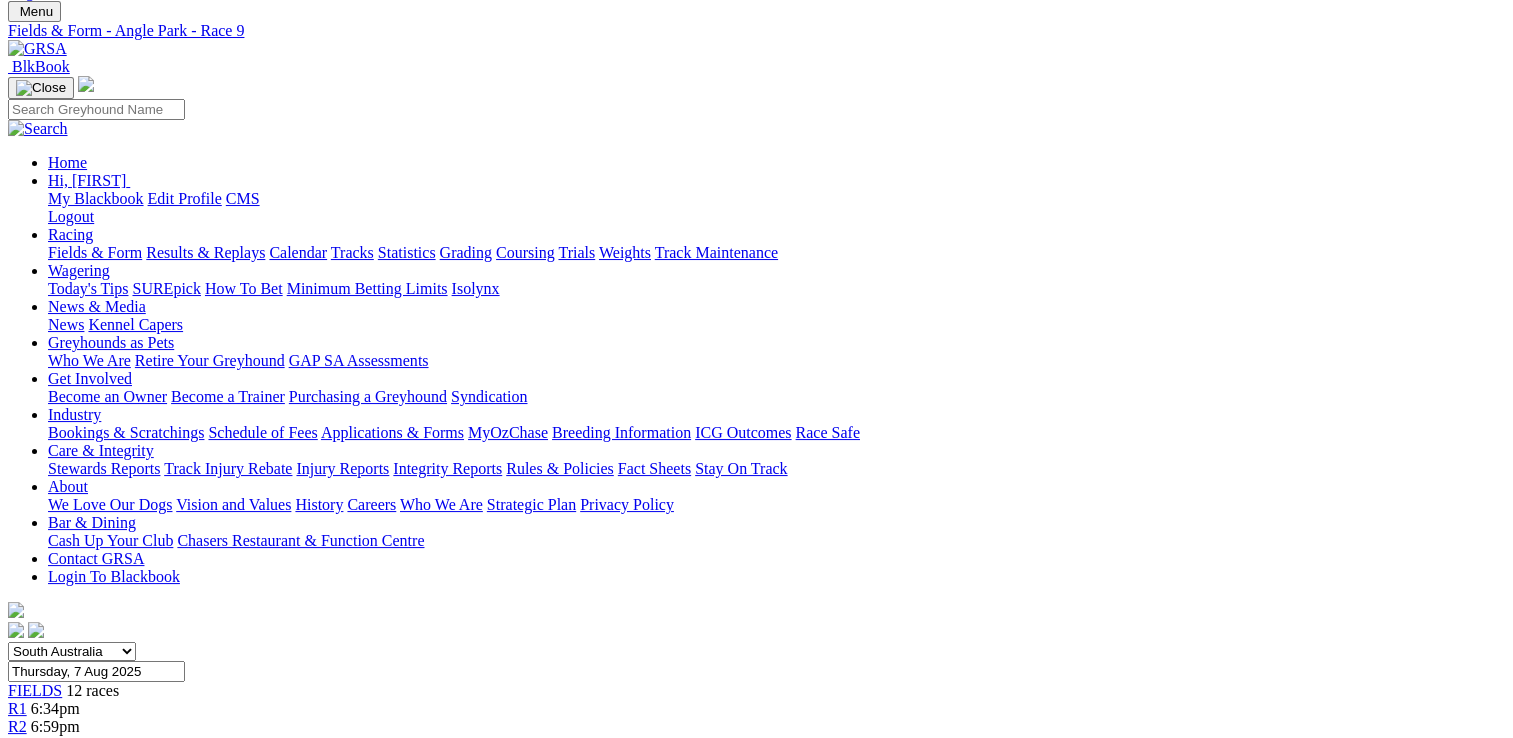 click on "R10" at bounding box center [21, 870] 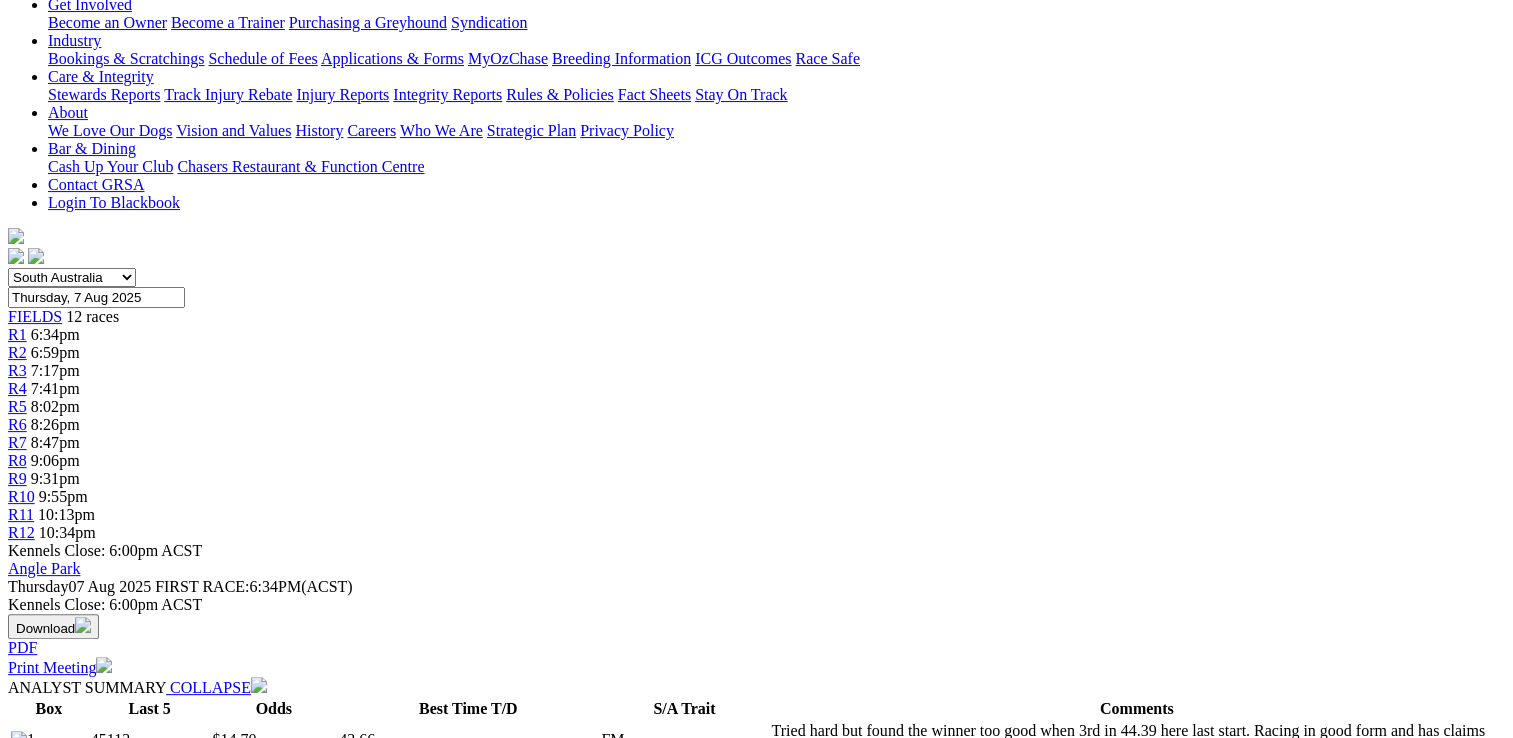 scroll, scrollTop: 500, scrollLeft: 0, axis: vertical 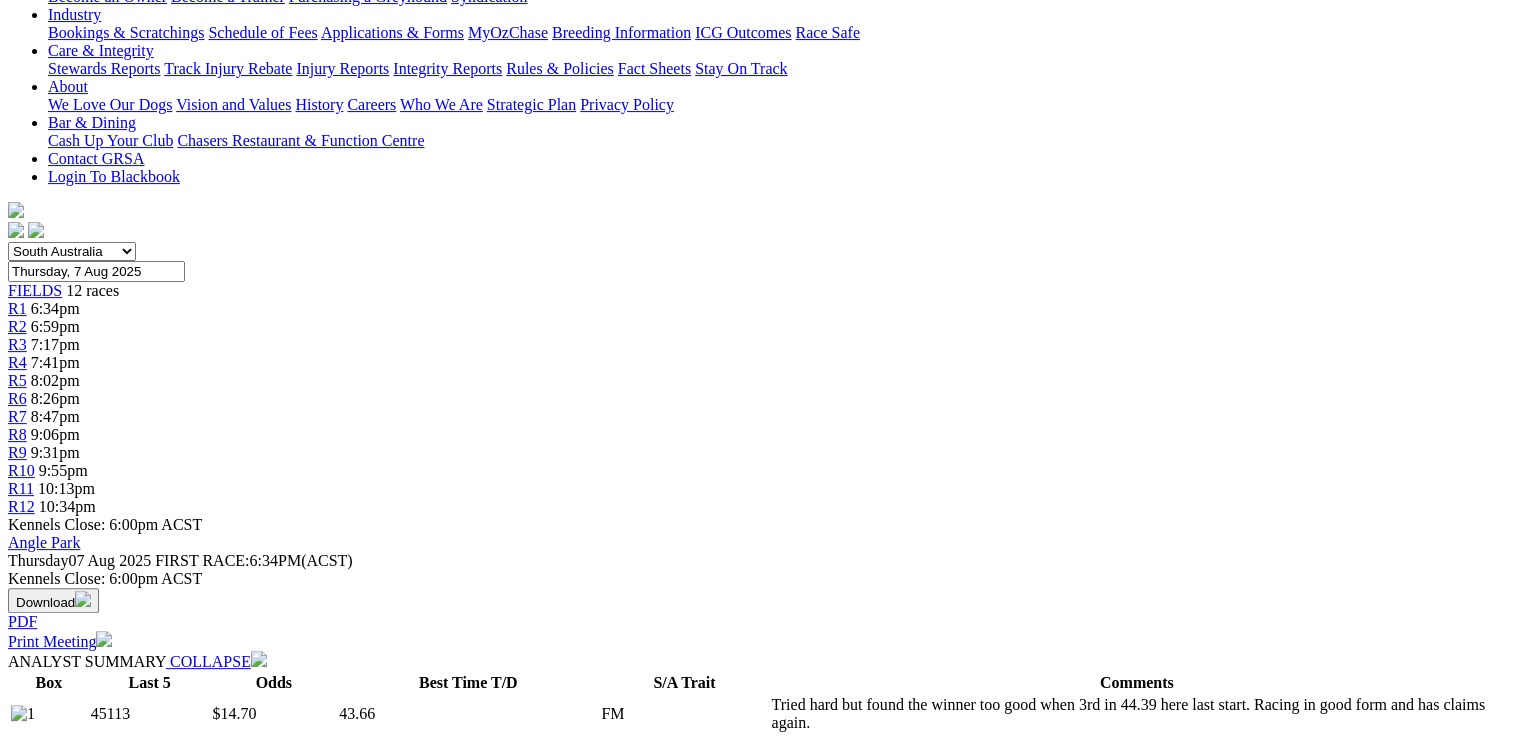 drag, startPoint x: 577, startPoint y: 350, endPoint x: 830, endPoint y: 405, distance: 258.90924 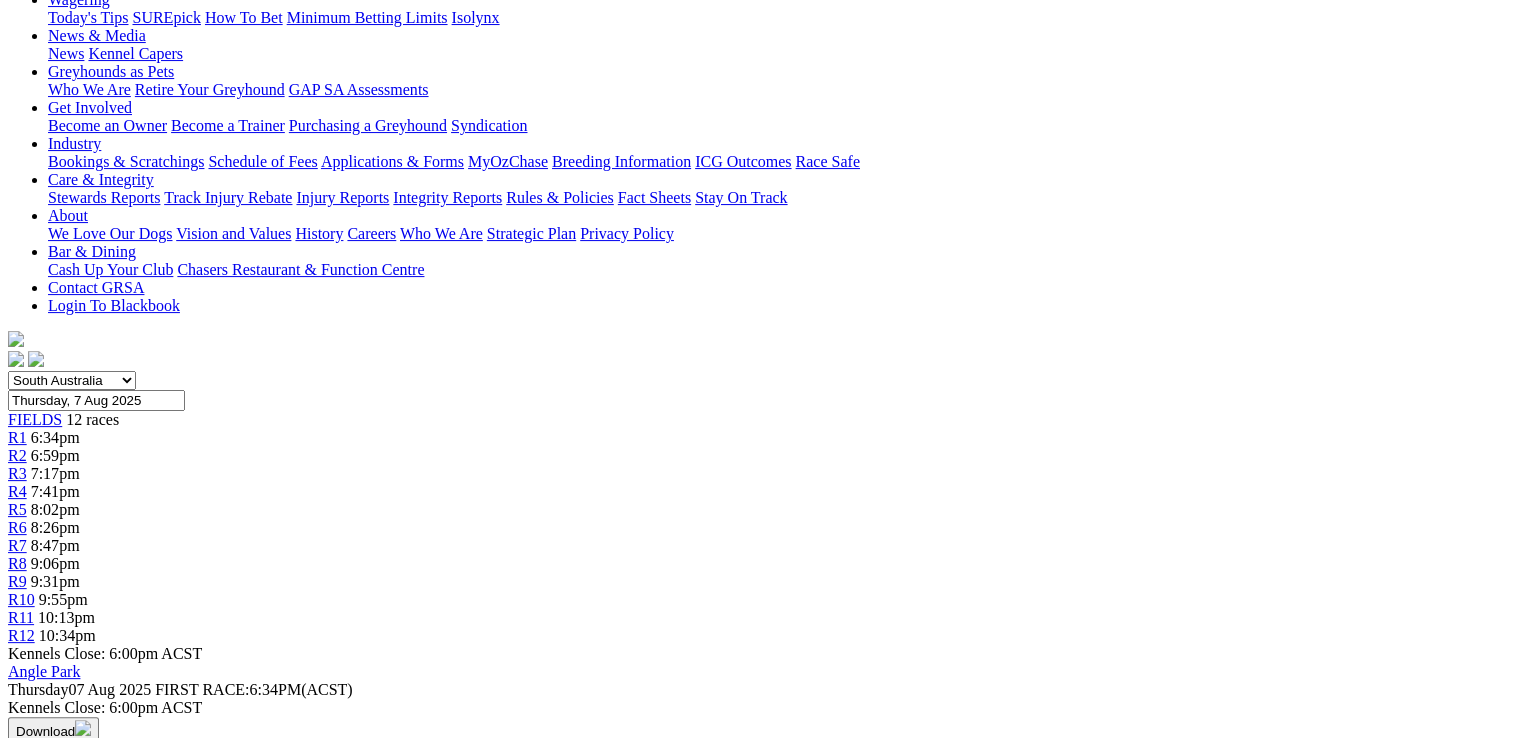 scroll, scrollTop: 200, scrollLeft: 0, axis: vertical 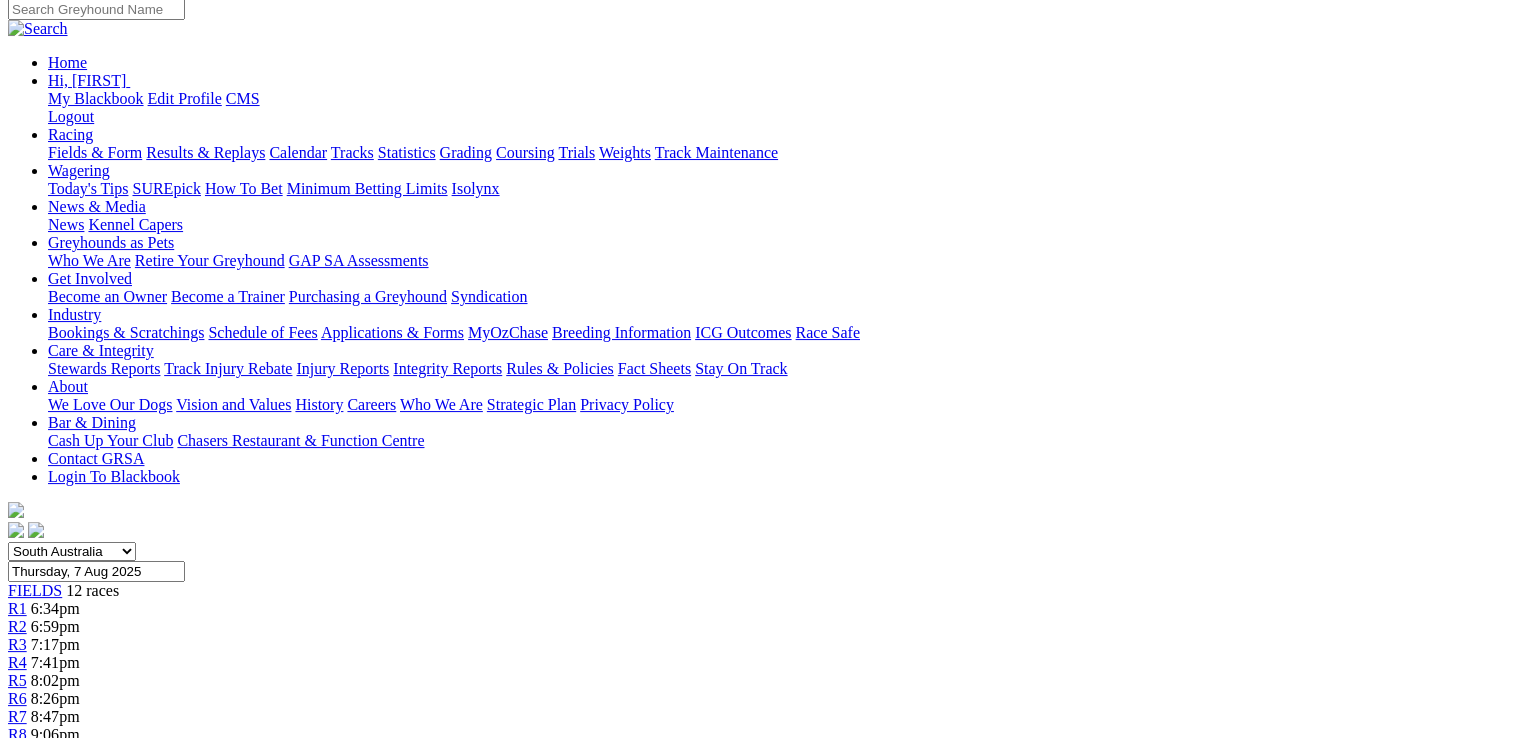 click on "R11" at bounding box center [21, 788] 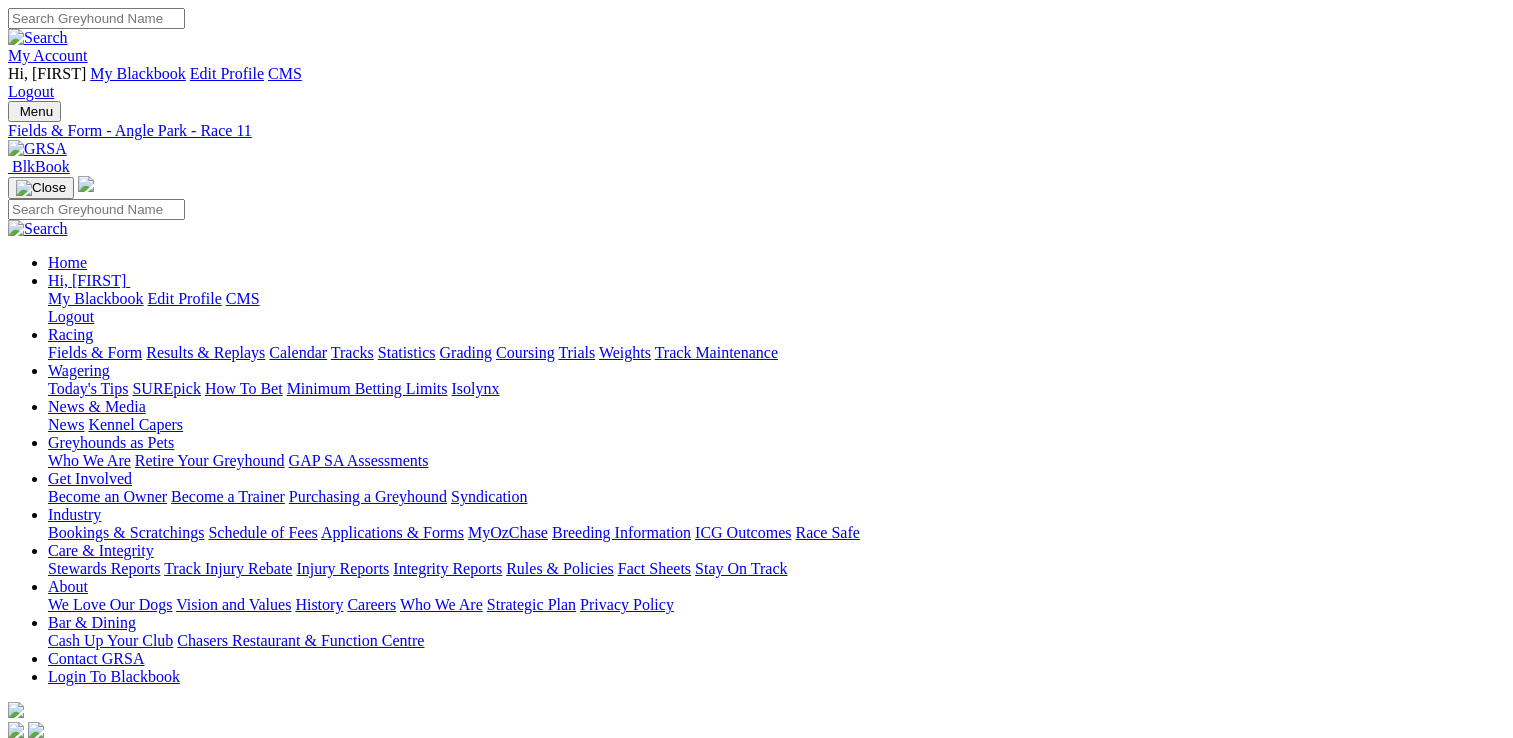 scroll, scrollTop: 500, scrollLeft: 0, axis: vertical 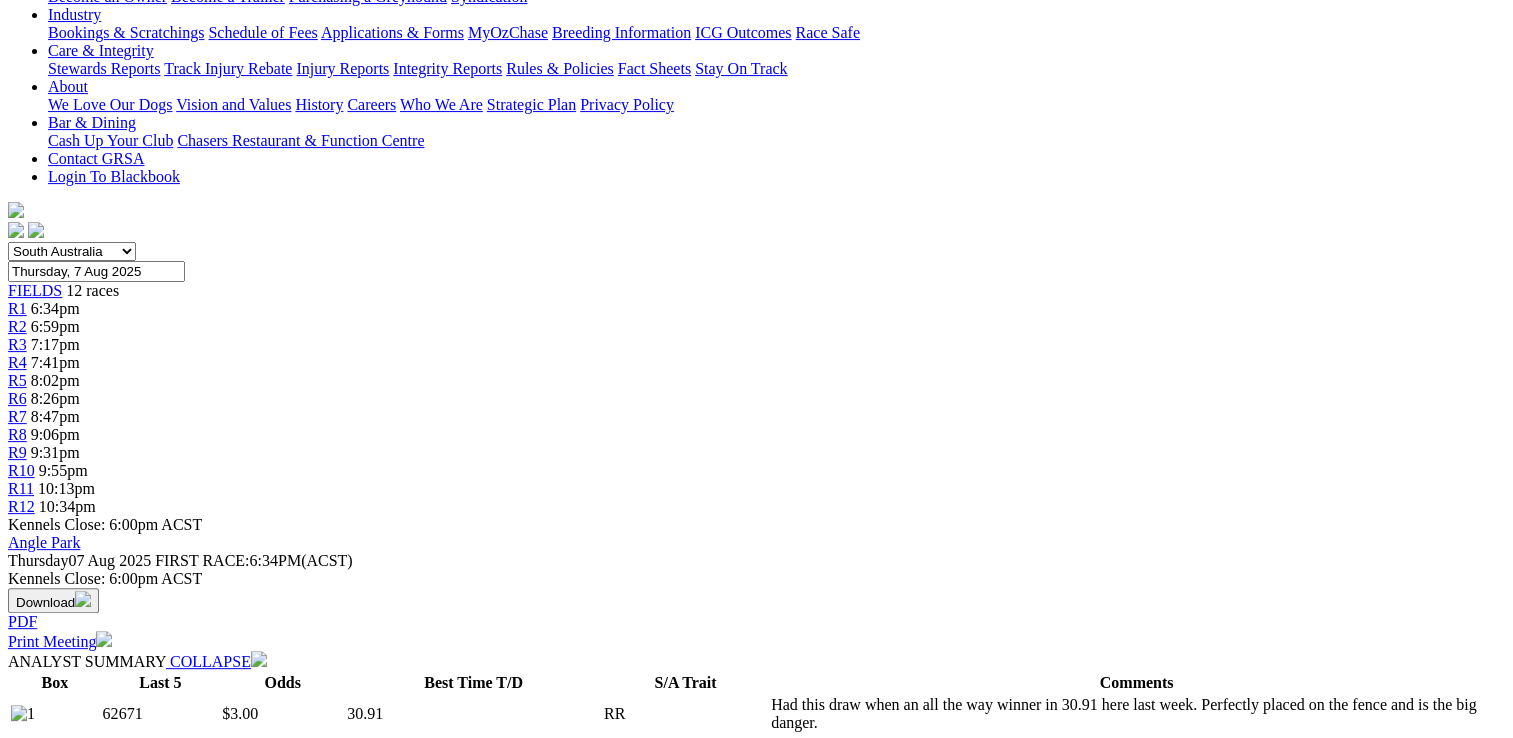 drag, startPoint x: 678, startPoint y: 455, endPoint x: 1087, endPoint y: 514, distance: 413.23358 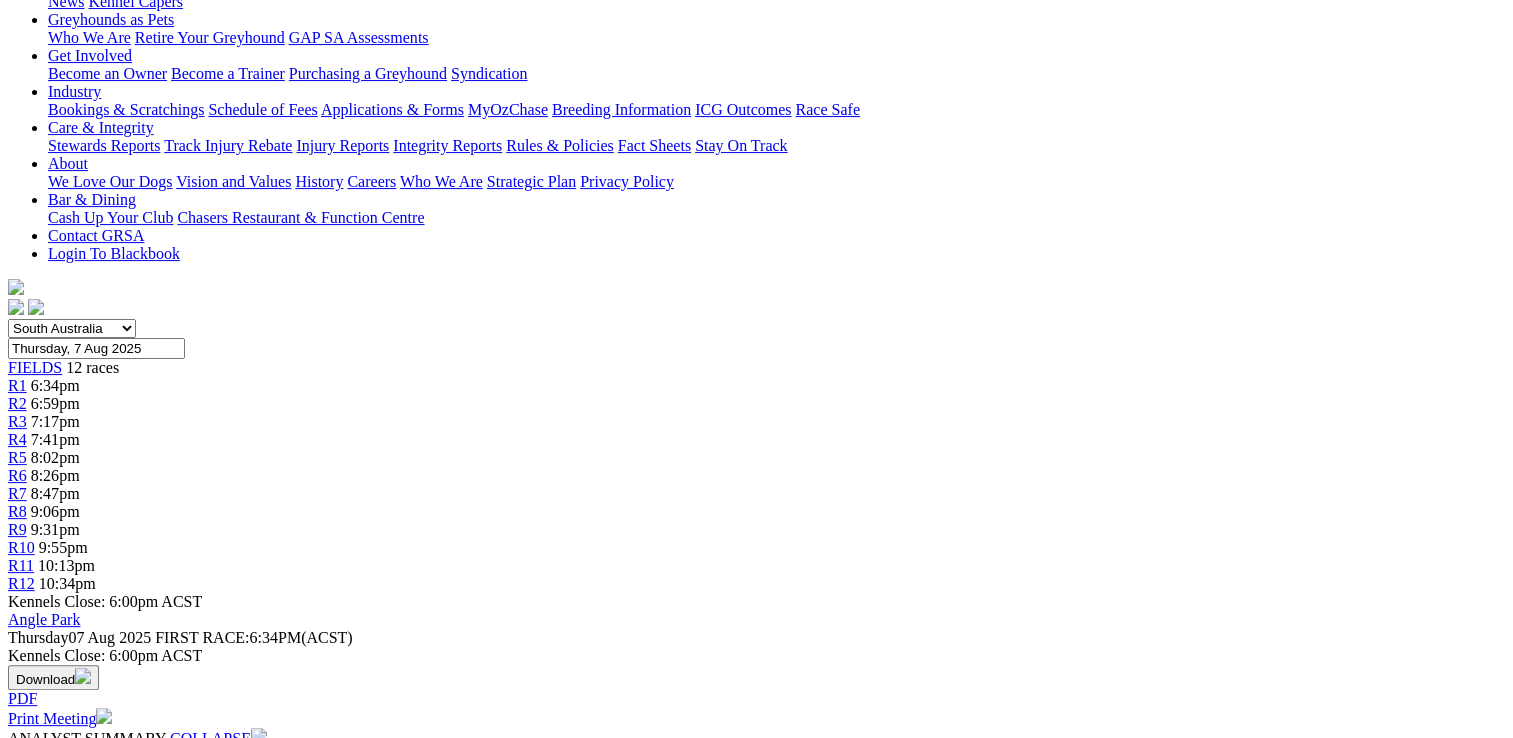 scroll, scrollTop: 200, scrollLeft: 0, axis: vertical 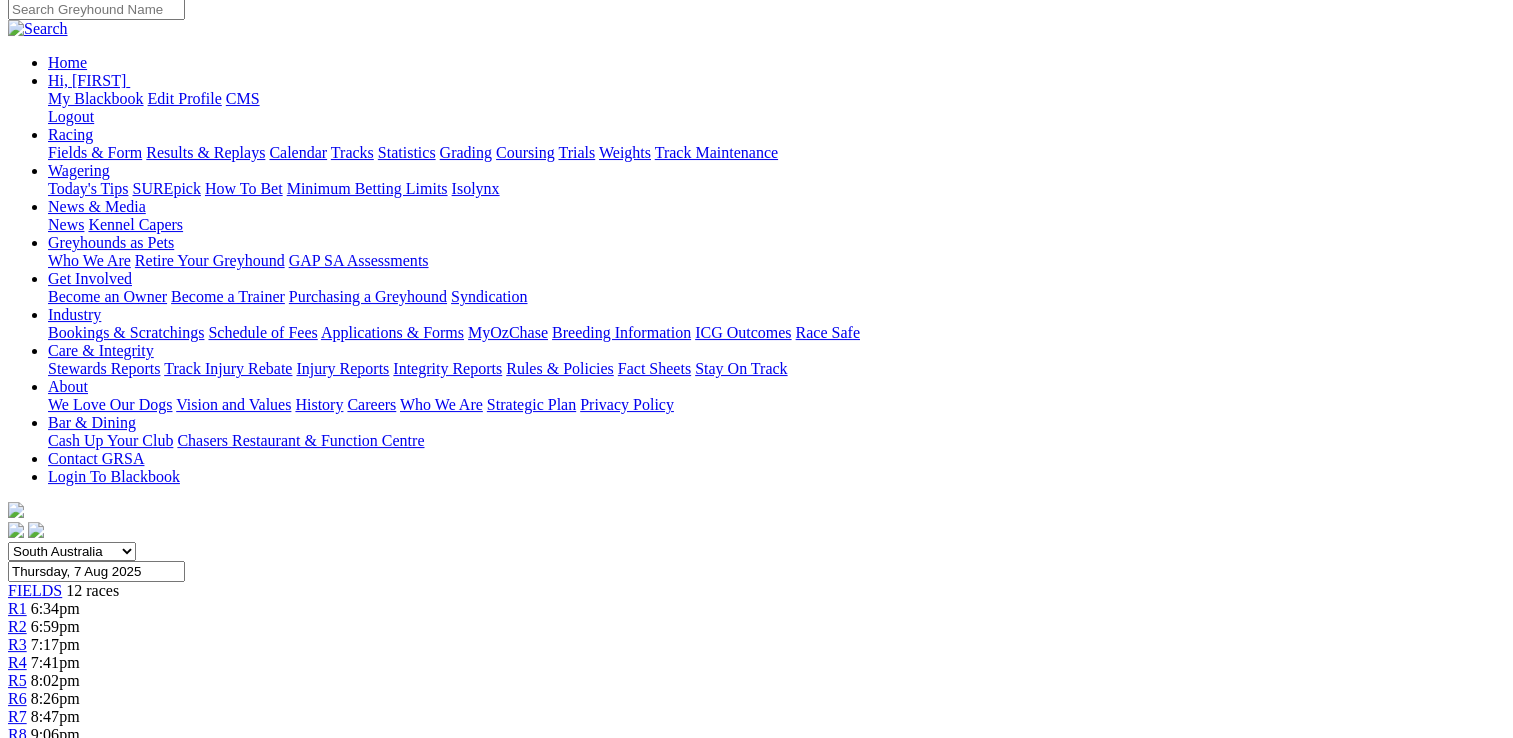 click on "R12" at bounding box center (21, 806) 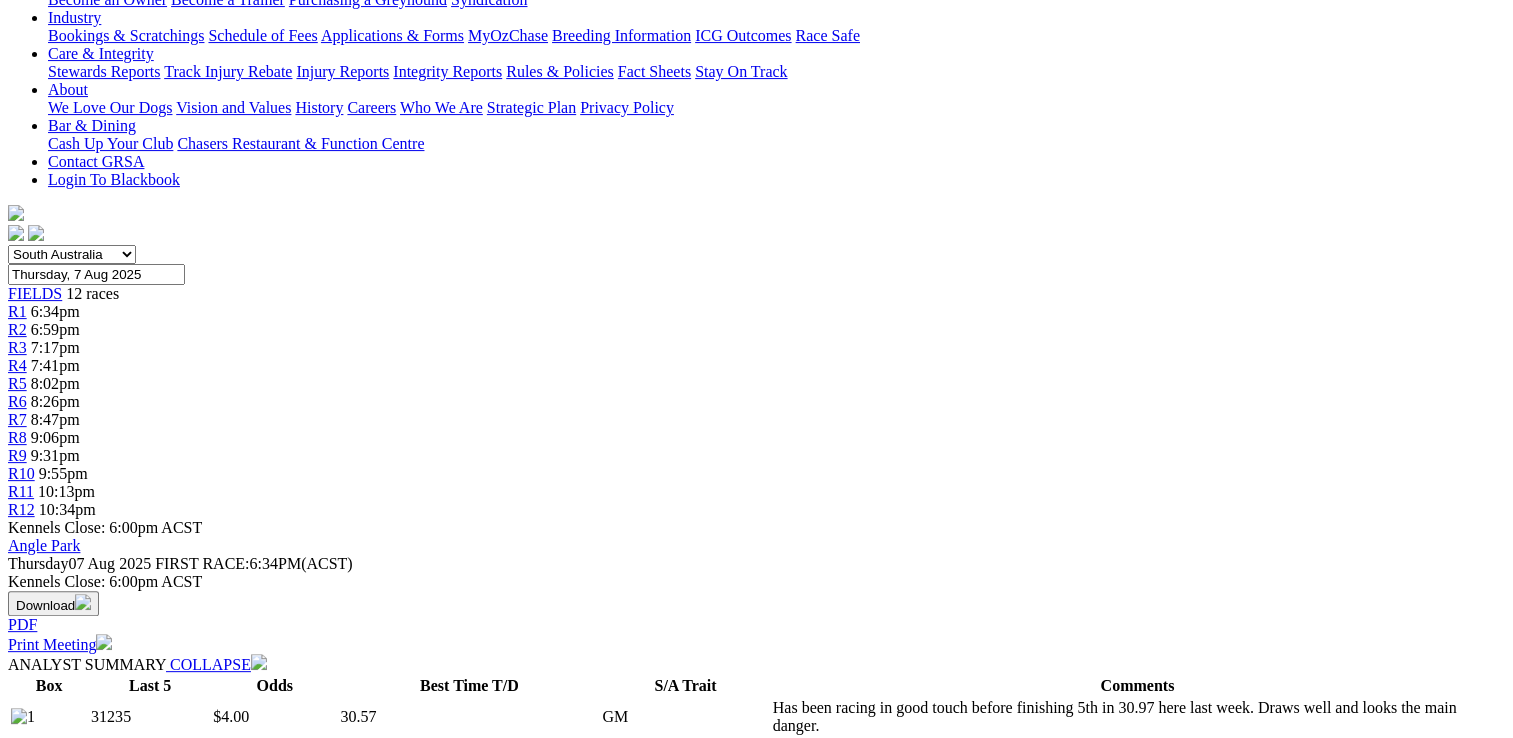 scroll, scrollTop: 500, scrollLeft: 0, axis: vertical 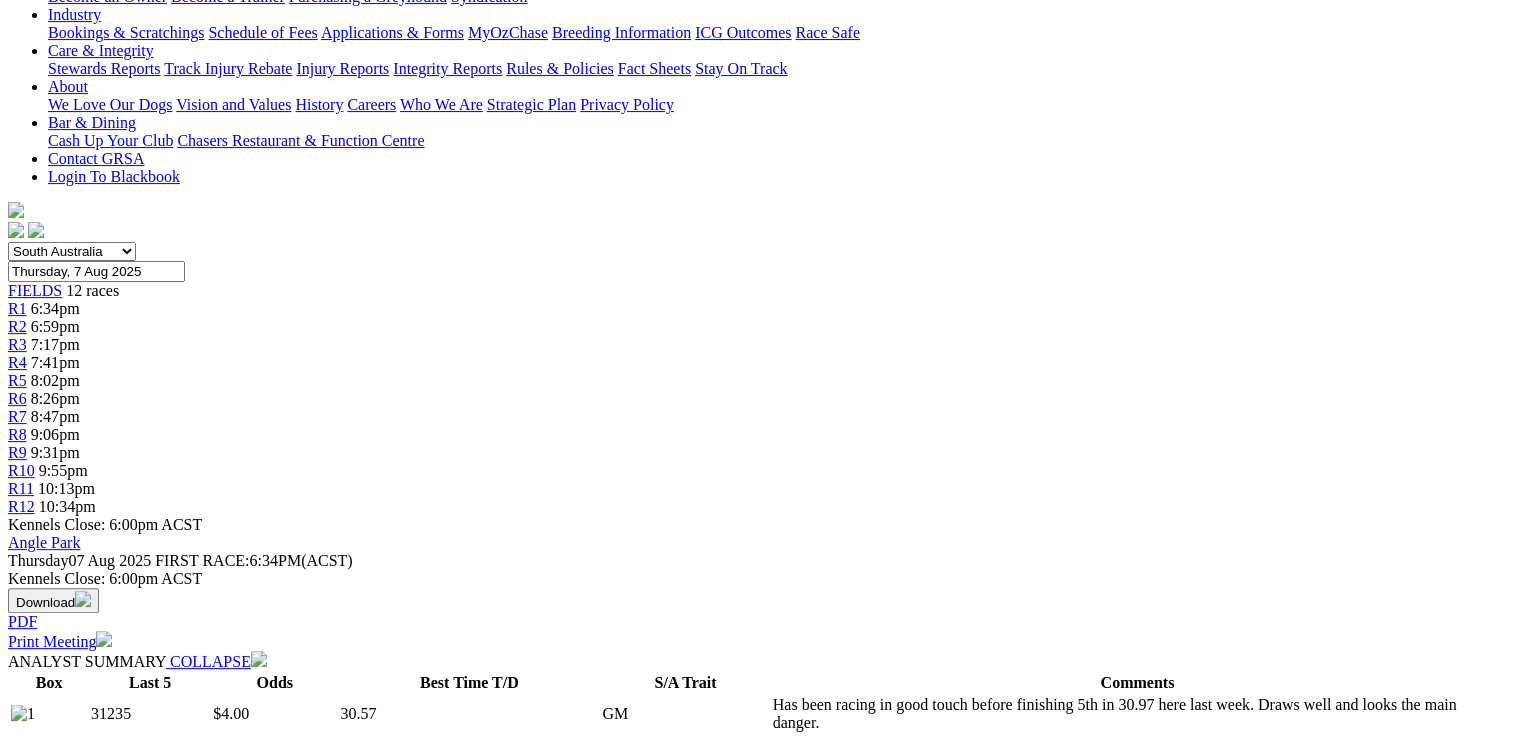 drag, startPoint x: 684, startPoint y: 313, endPoint x: 946, endPoint y: 372, distance: 268.56097 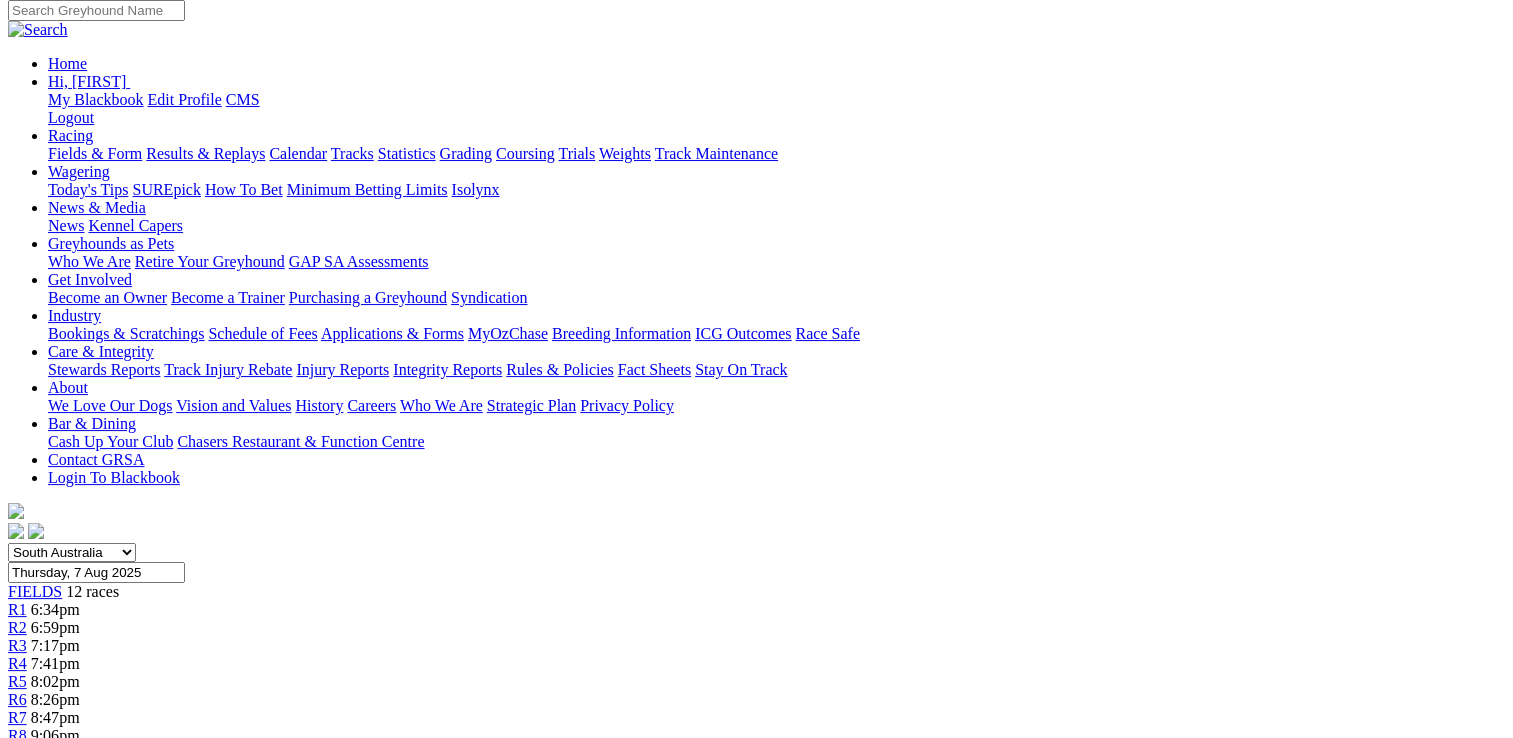 scroll, scrollTop: 0, scrollLeft: 0, axis: both 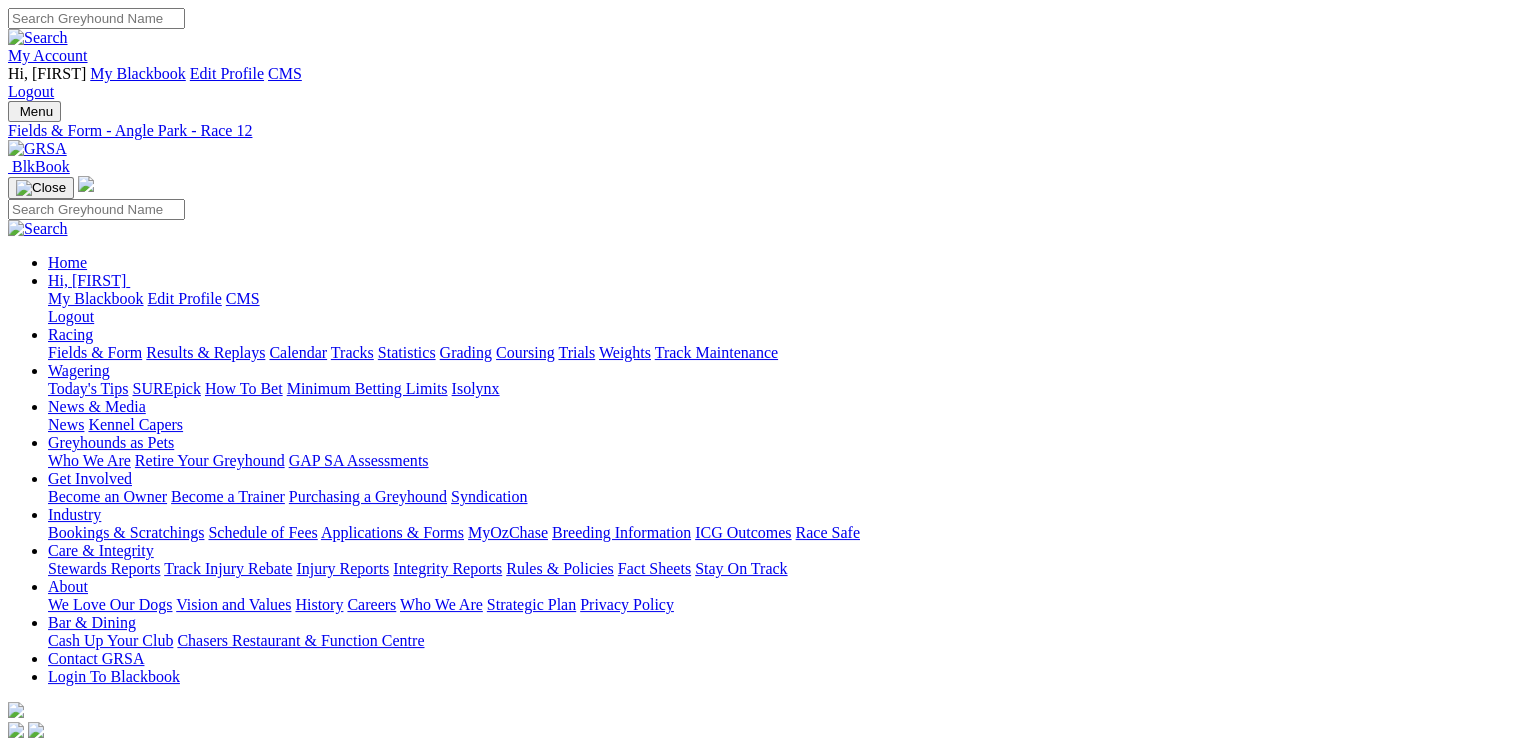 click on "Calendar" at bounding box center (298, 352) 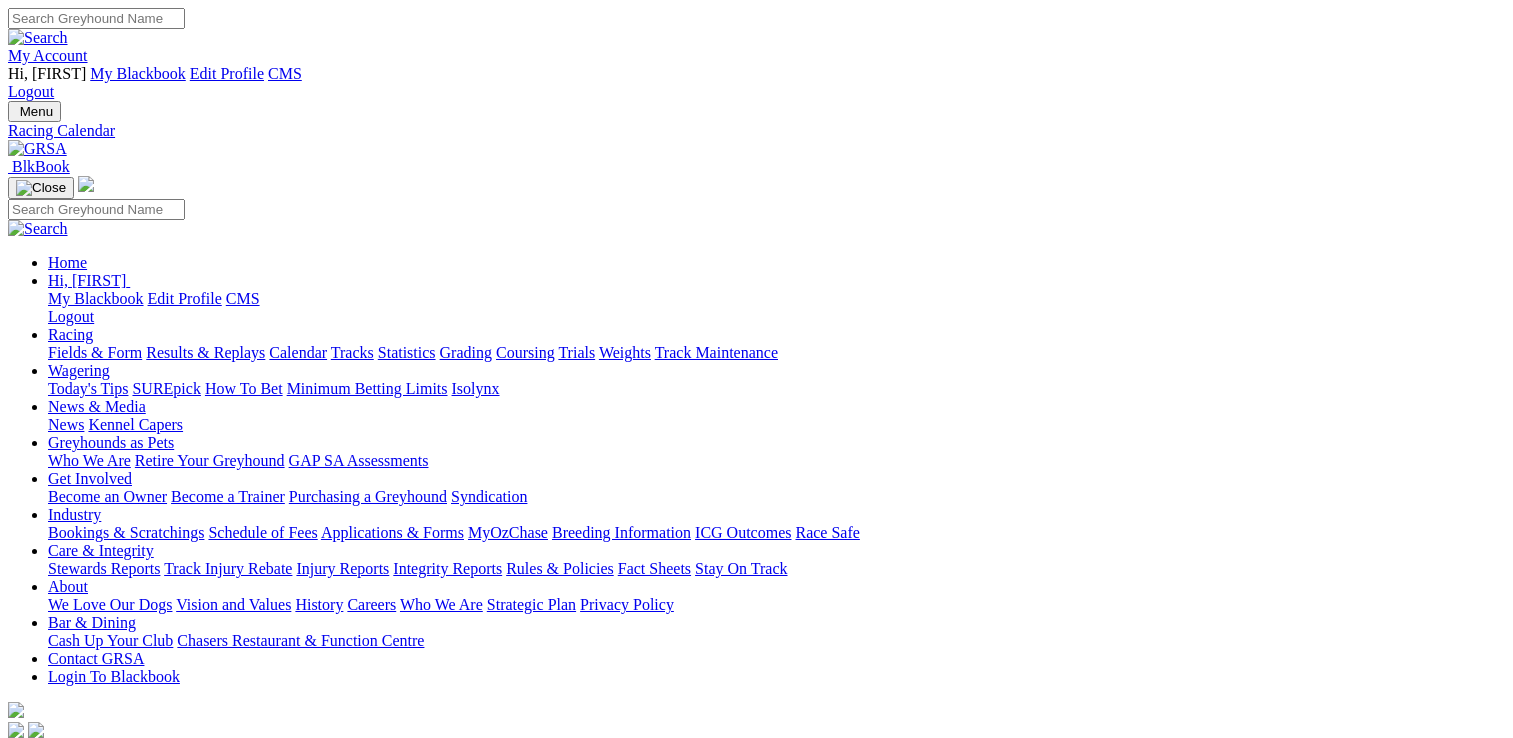 scroll, scrollTop: 0, scrollLeft: 0, axis: both 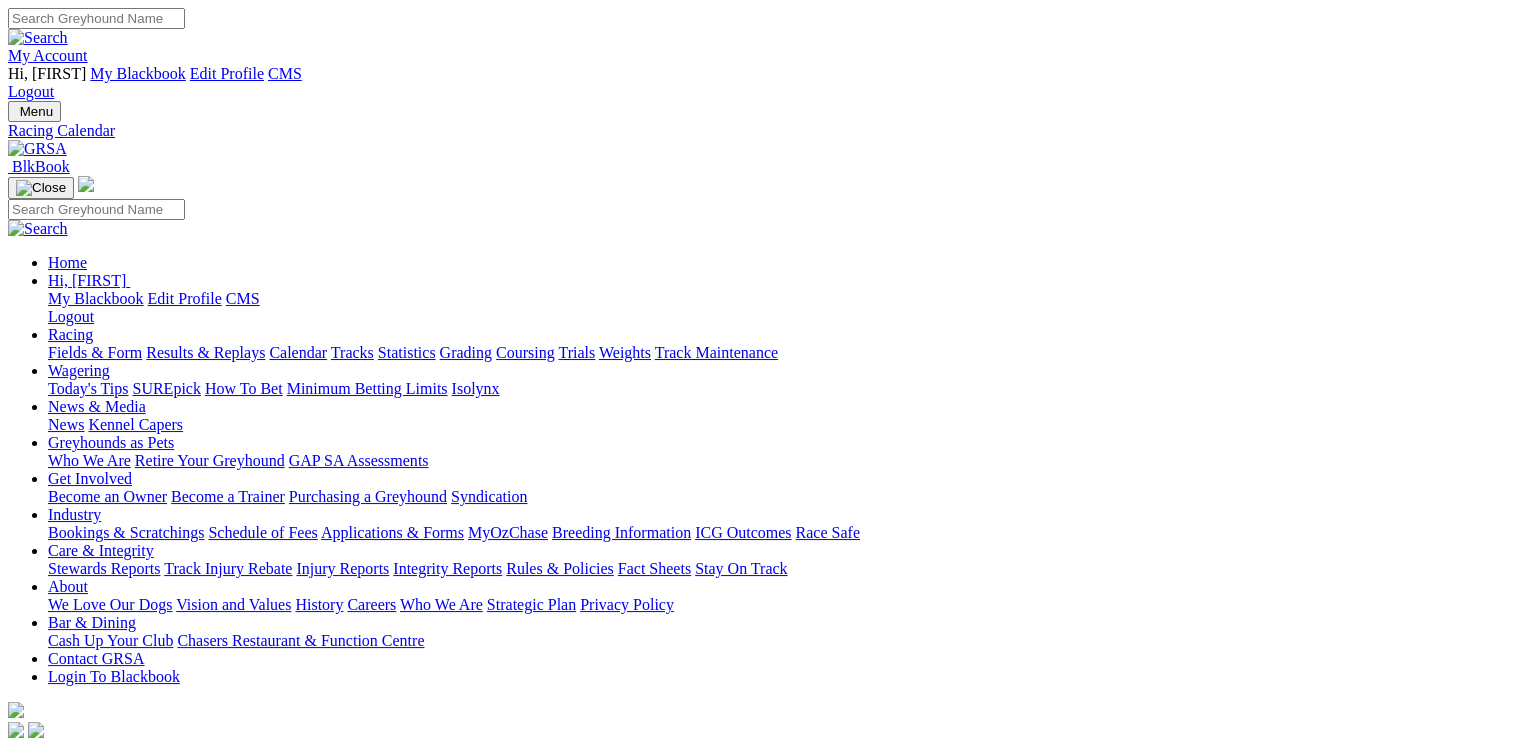 click on "All Tracks Calendar" at bounding box center [72, 809] 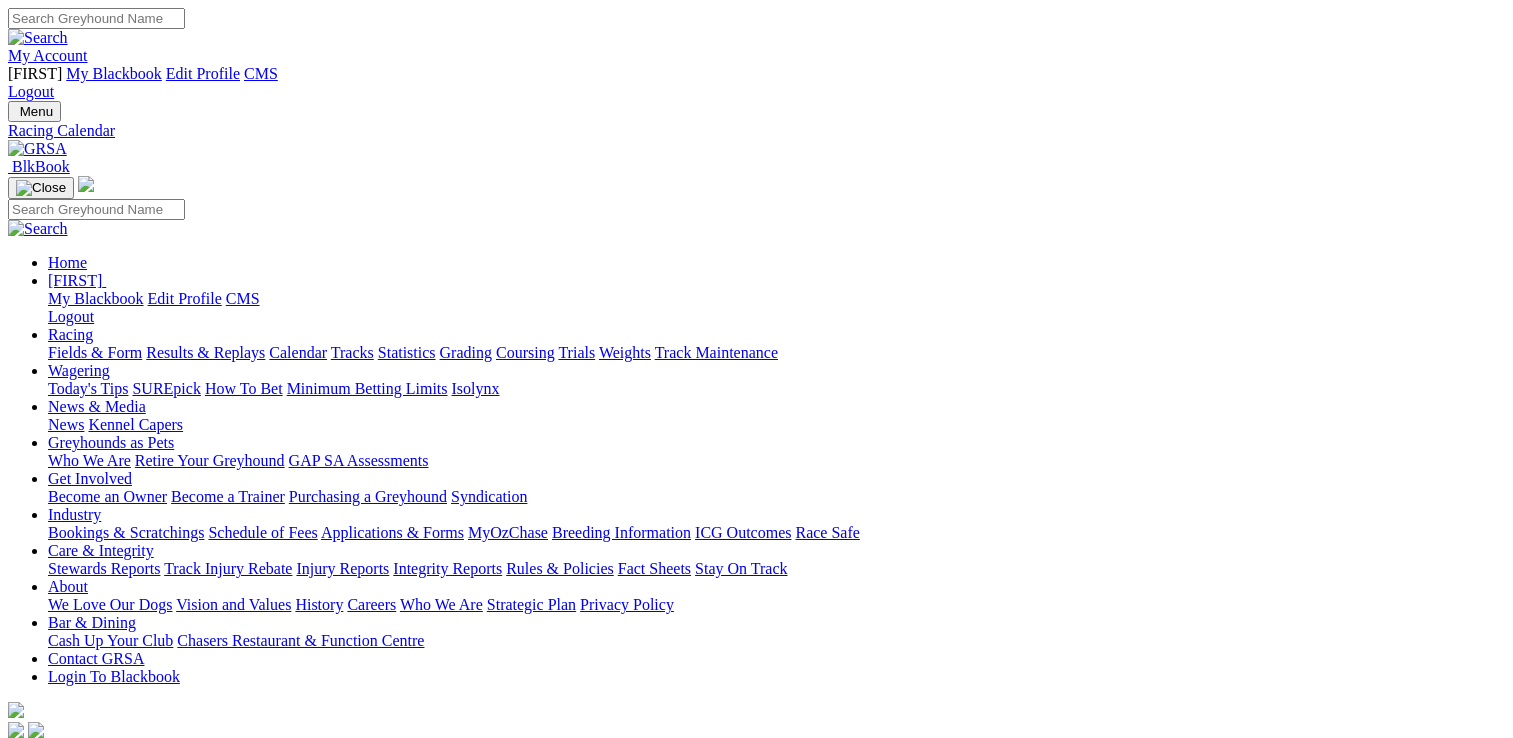 scroll, scrollTop: 0, scrollLeft: 0, axis: both 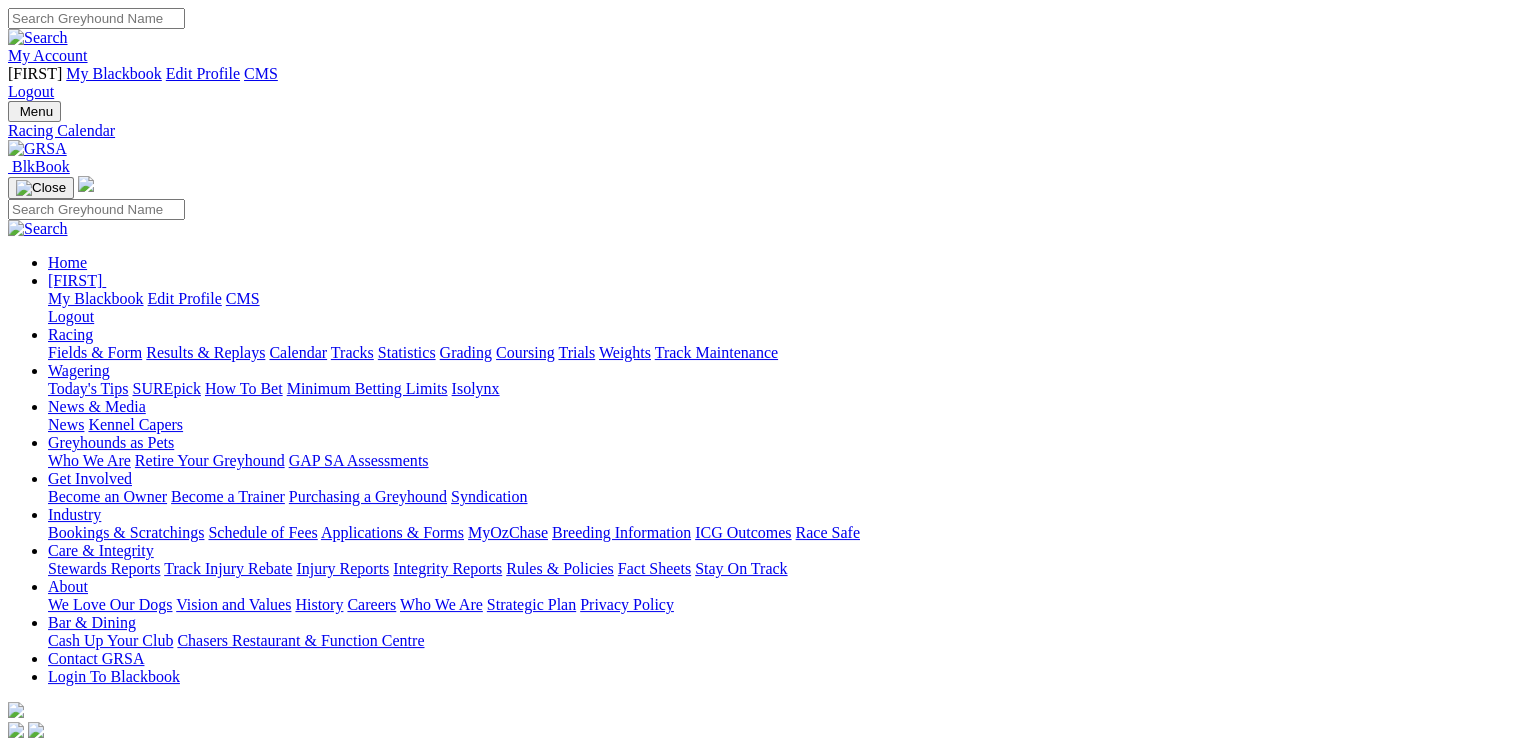 click on "All Tracks Calendar" at bounding box center [72, 809] 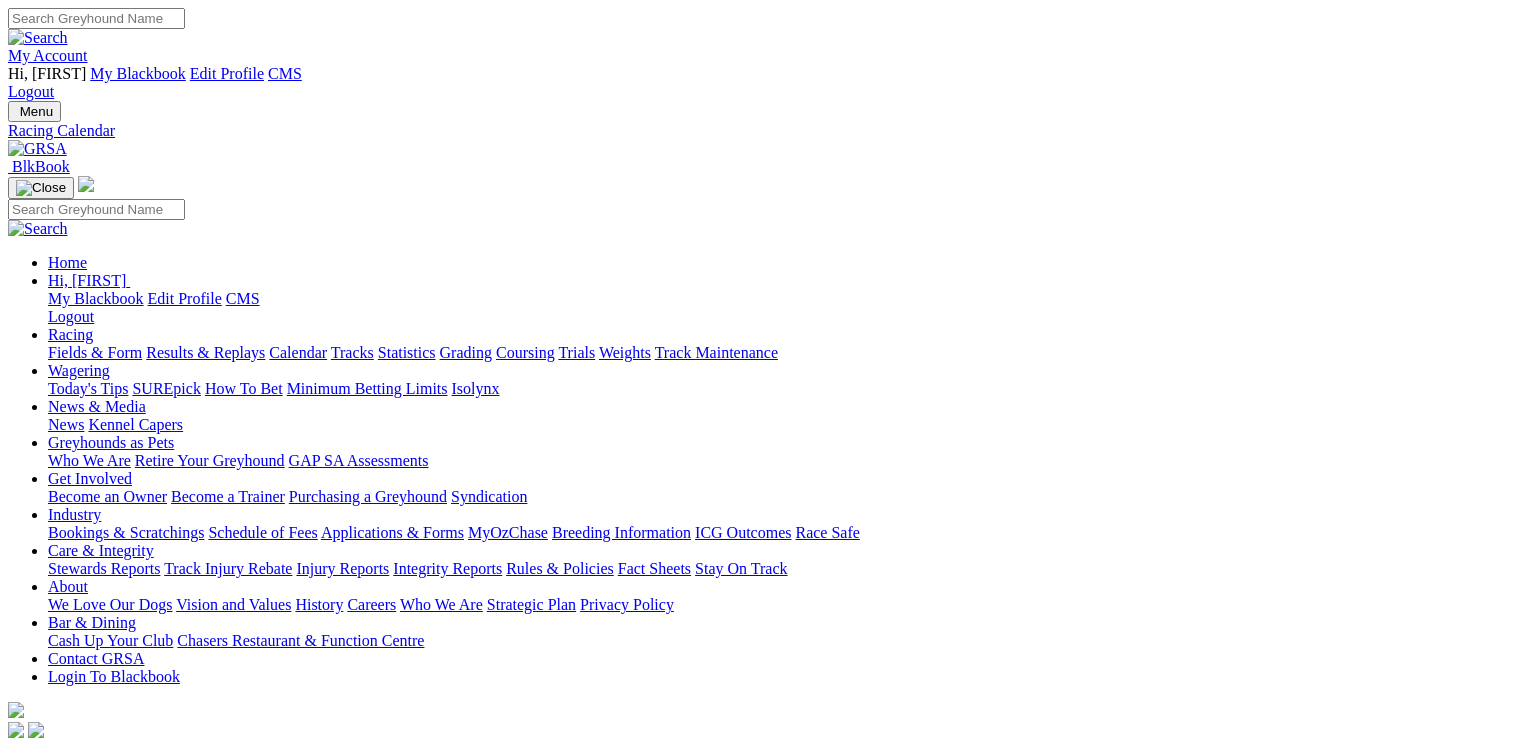 scroll, scrollTop: 0, scrollLeft: 0, axis: both 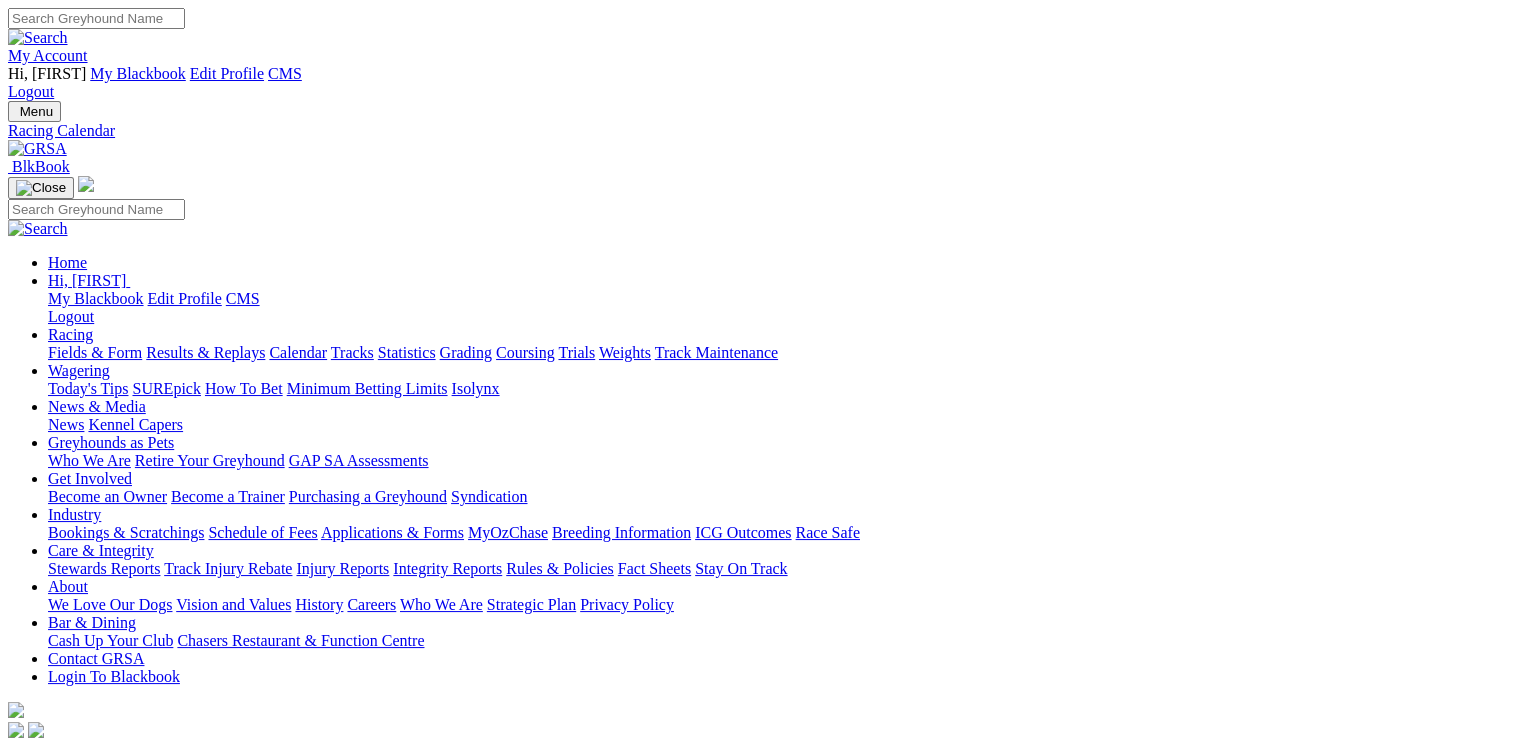 click on "AGRA Group Race Calendar" at bounding box center [101, 845] 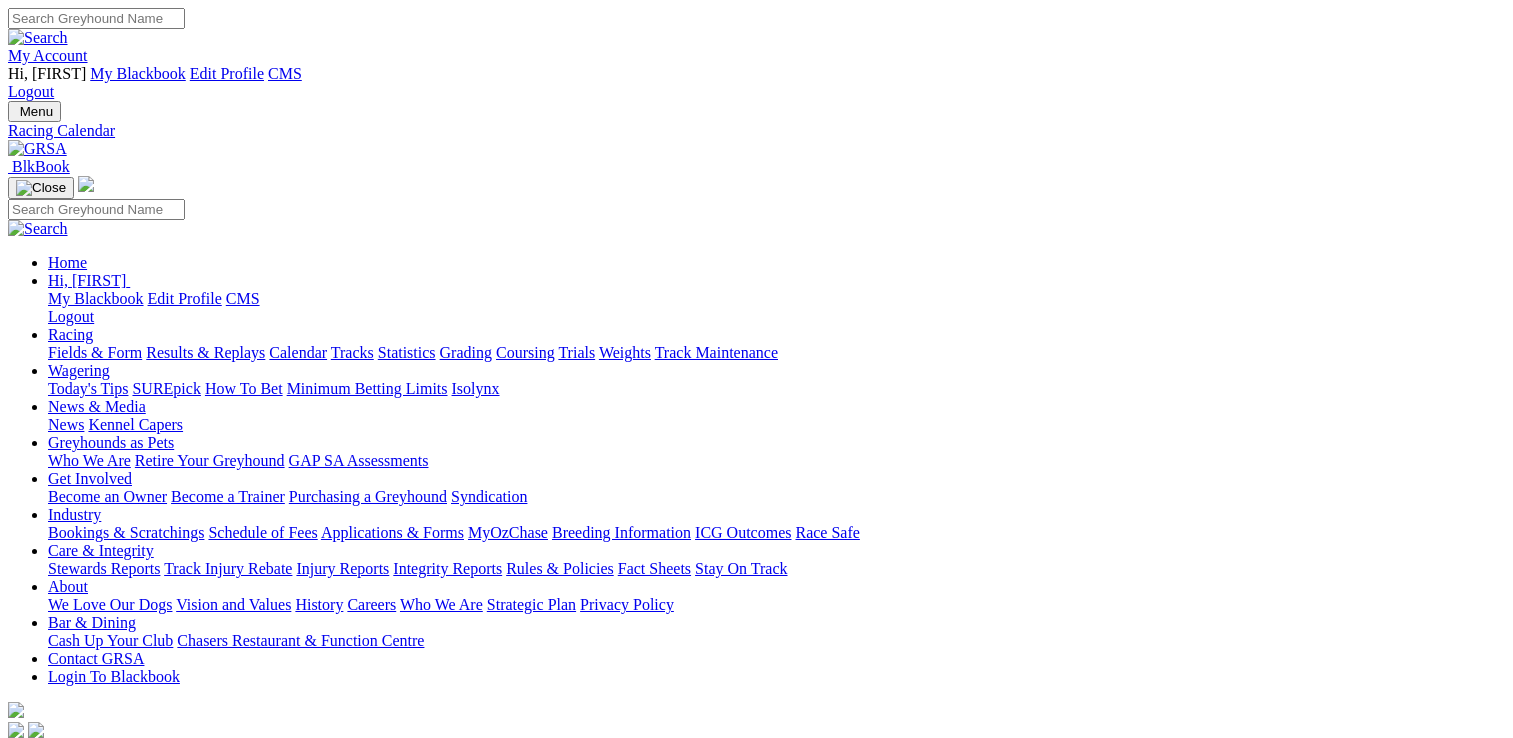 scroll, scrollTop: 0, scrollLeft: 0, axis: both 